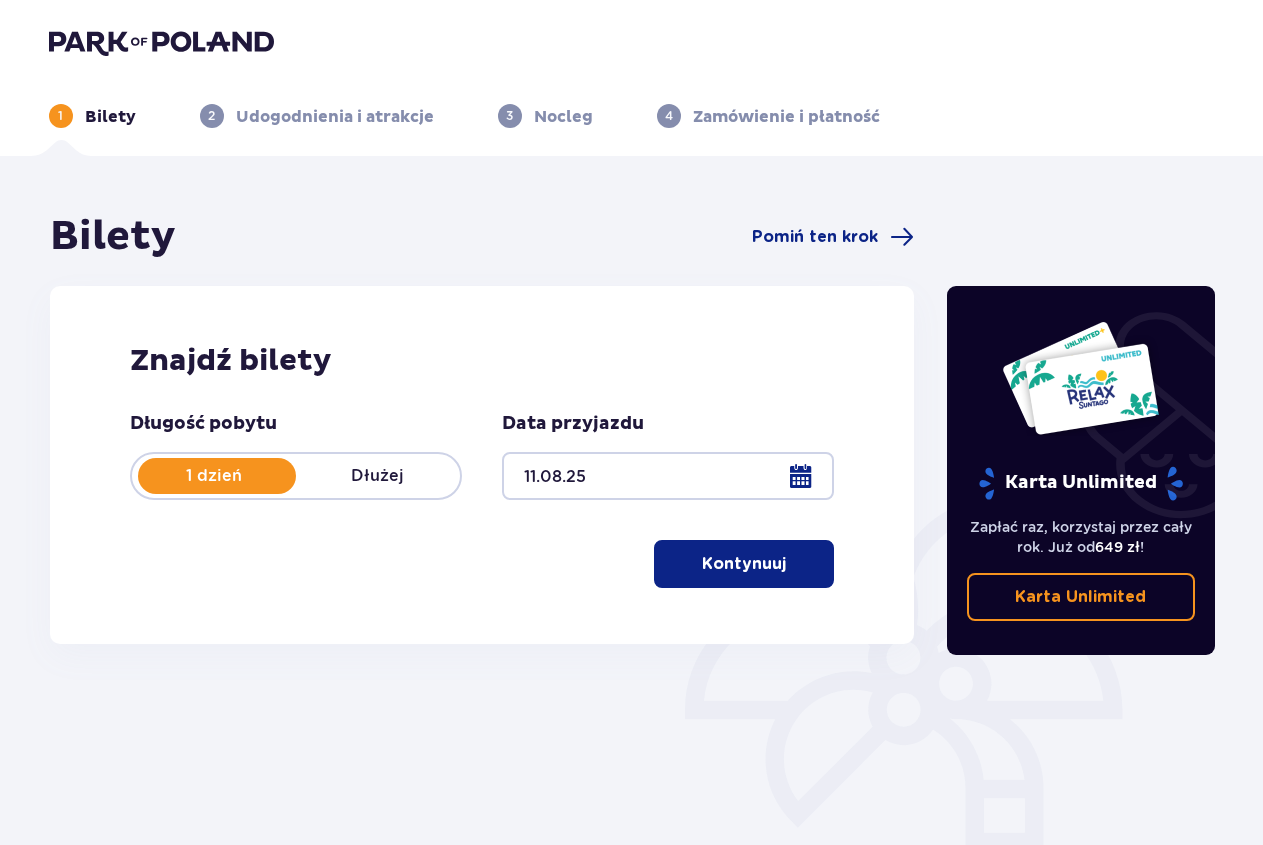 scroll, scrollTop: 0, scrollLeft: 0, axis: both 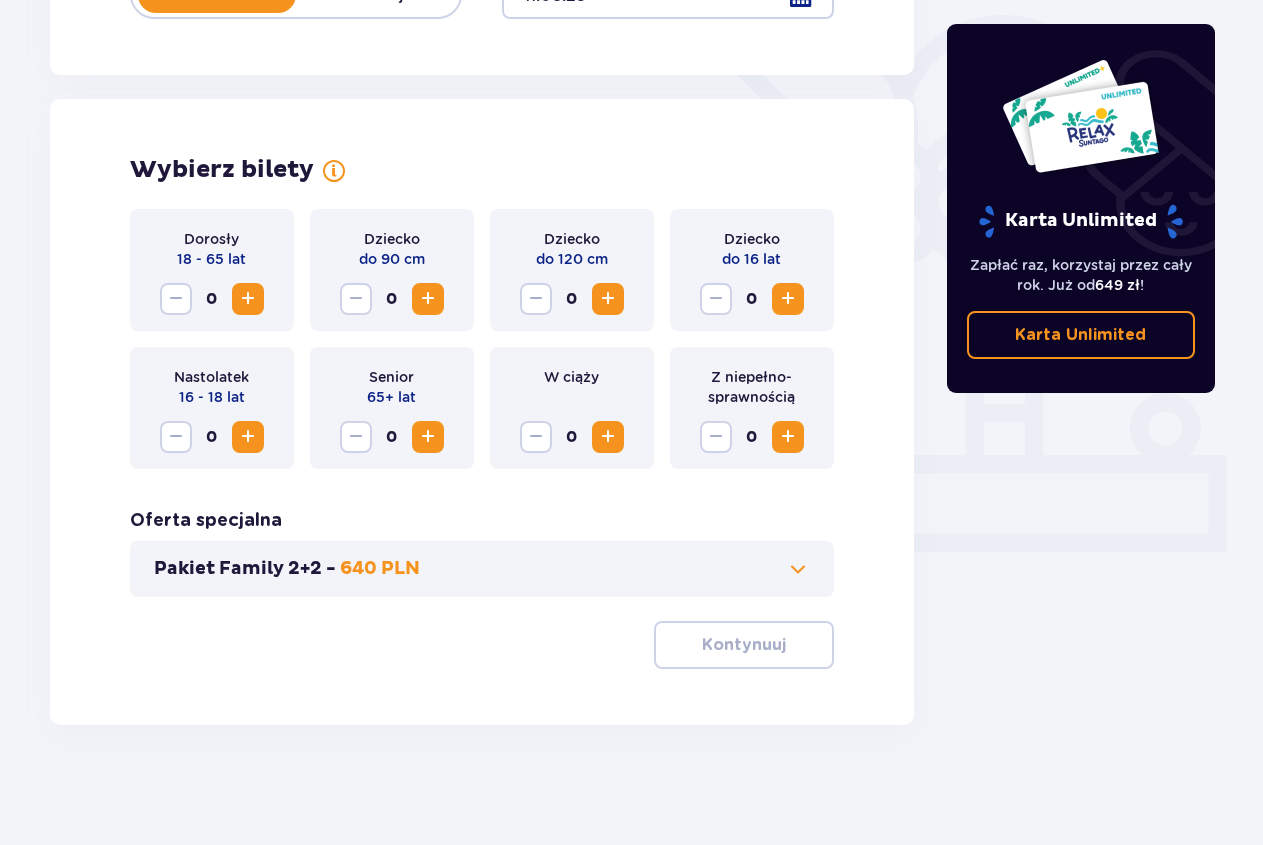 click at bounding box center [248, 299] 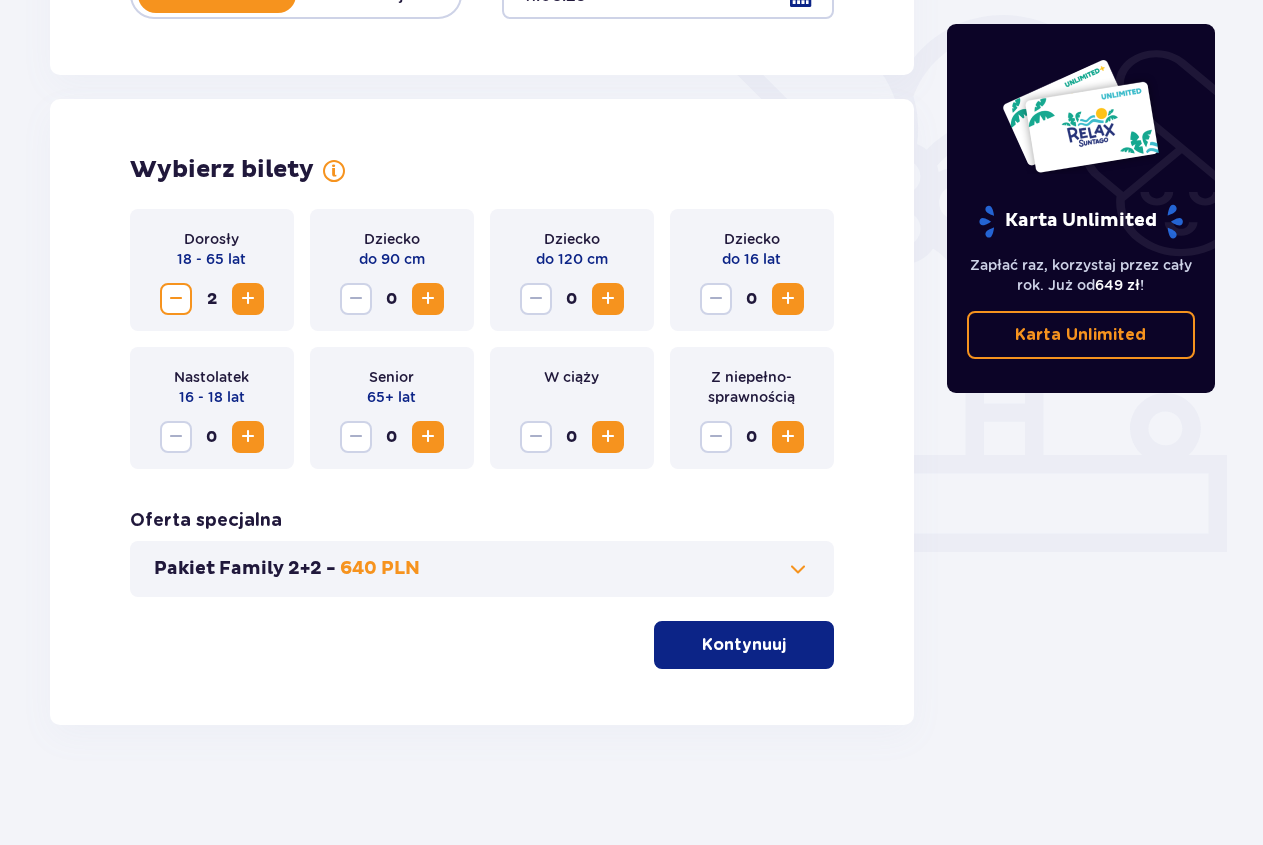 click at bounding box center (248, 299) 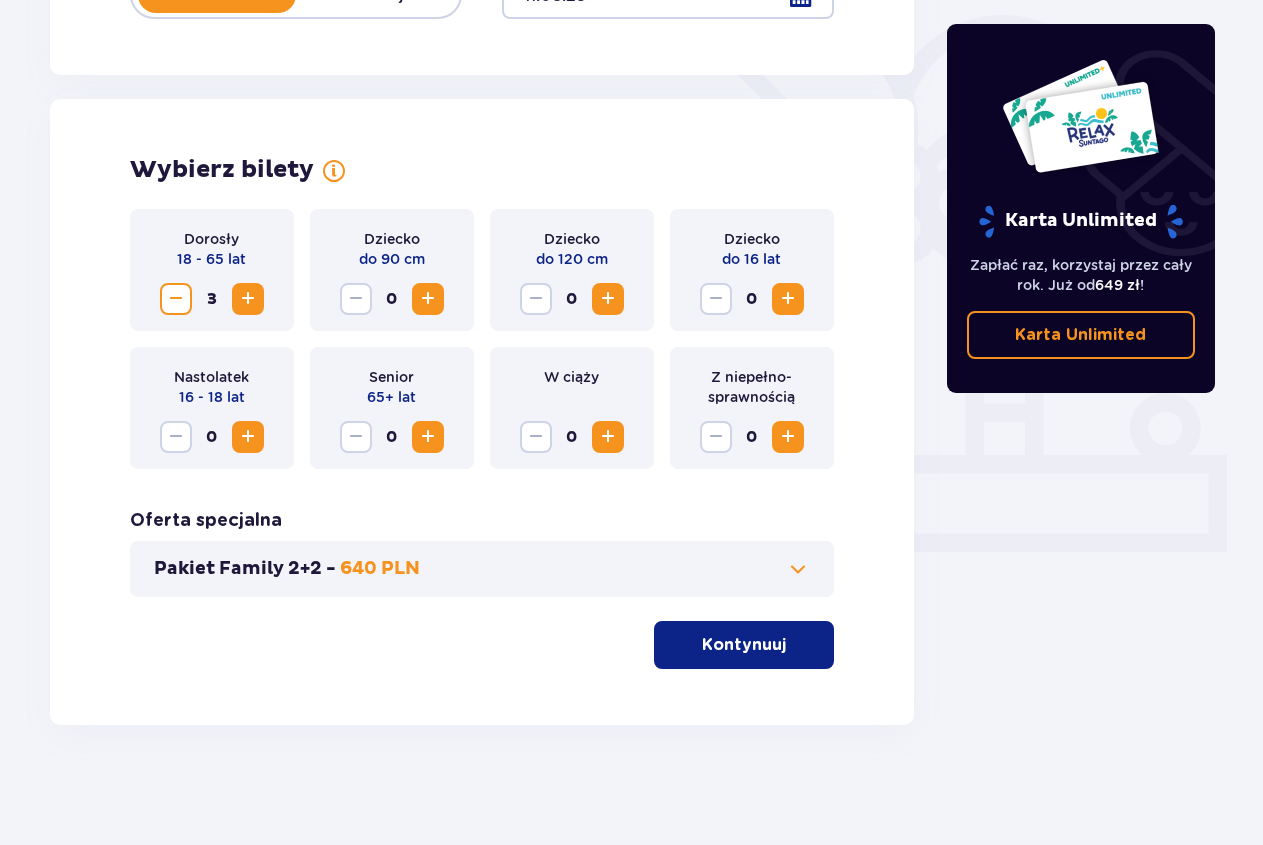 click at bounding box center (788, 299) 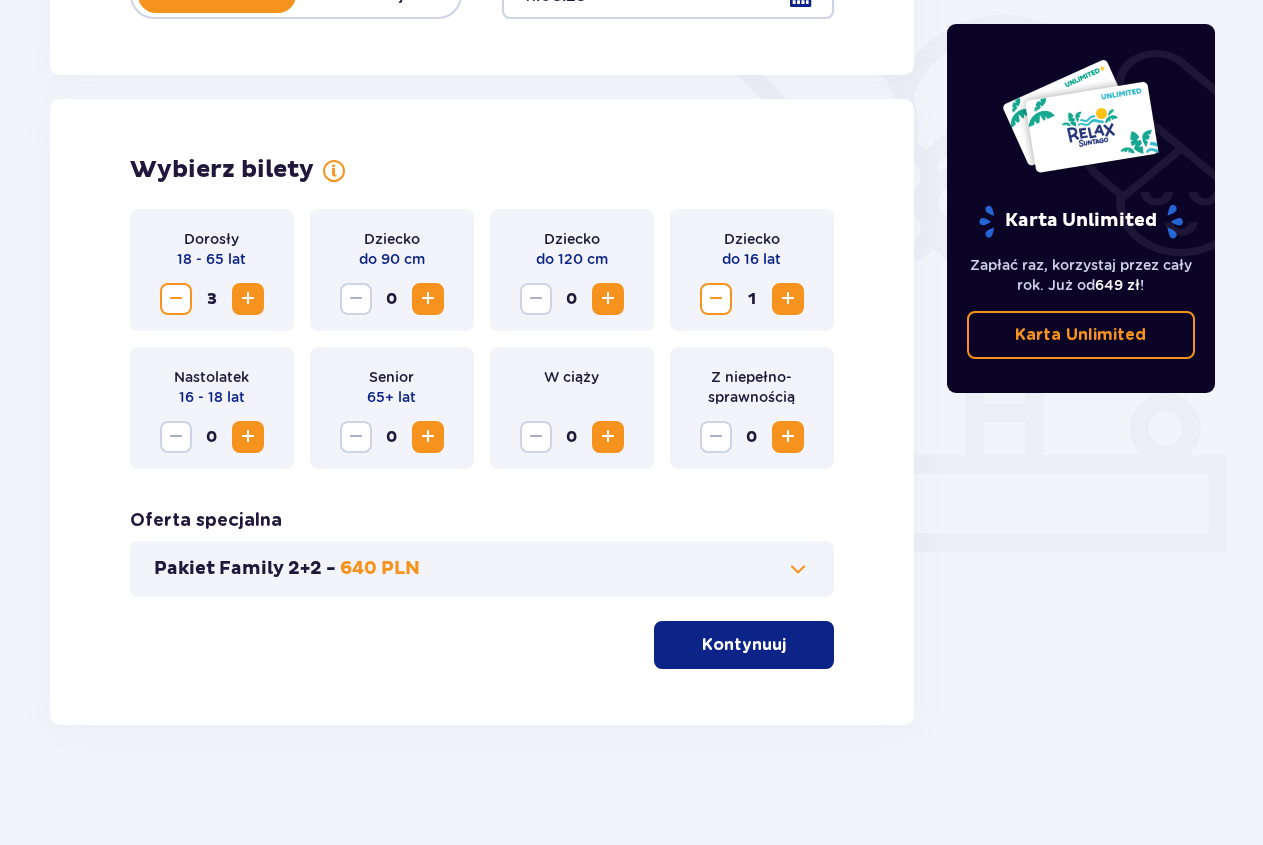 click at bounding box center (788, 299) 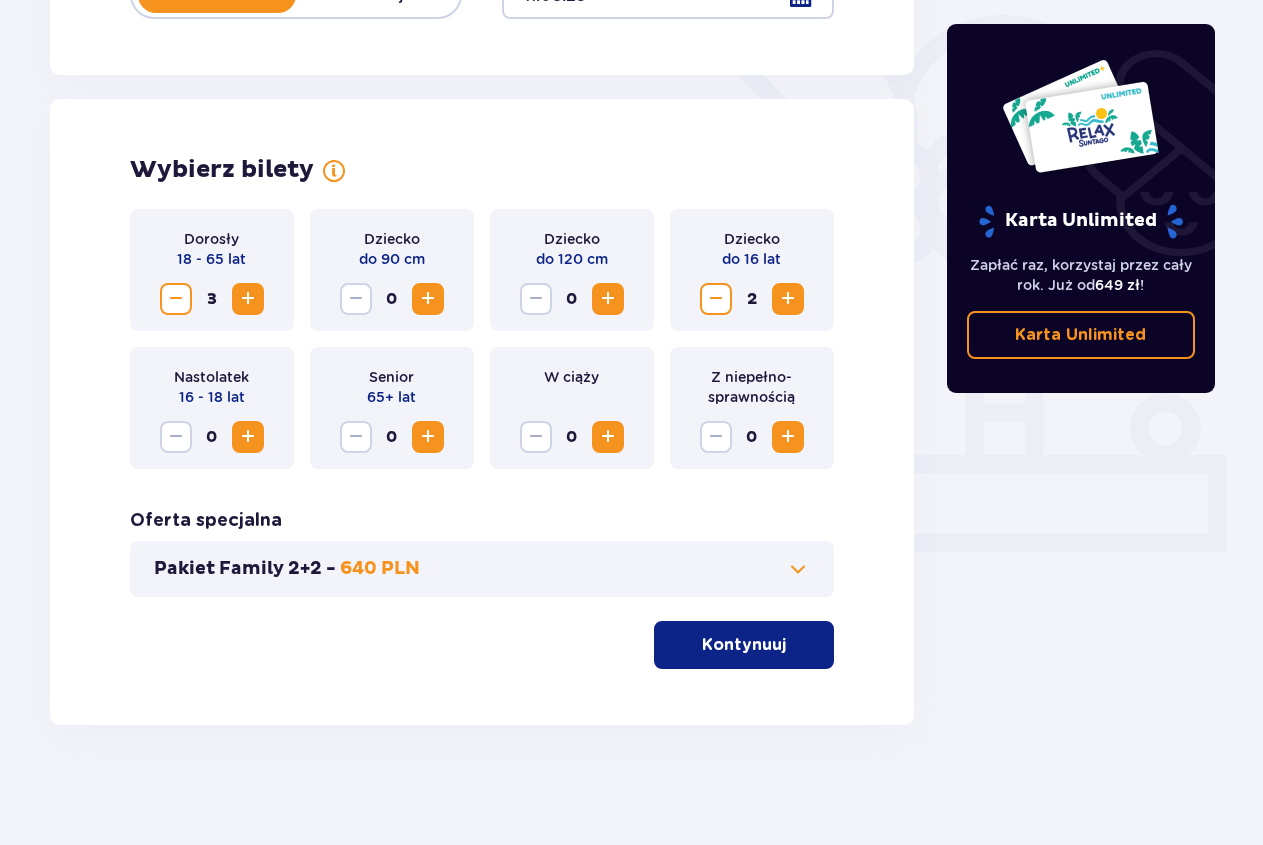 click on "Pakiet Family 2+2 -  640 PLN" at bounding box center [482, 569] 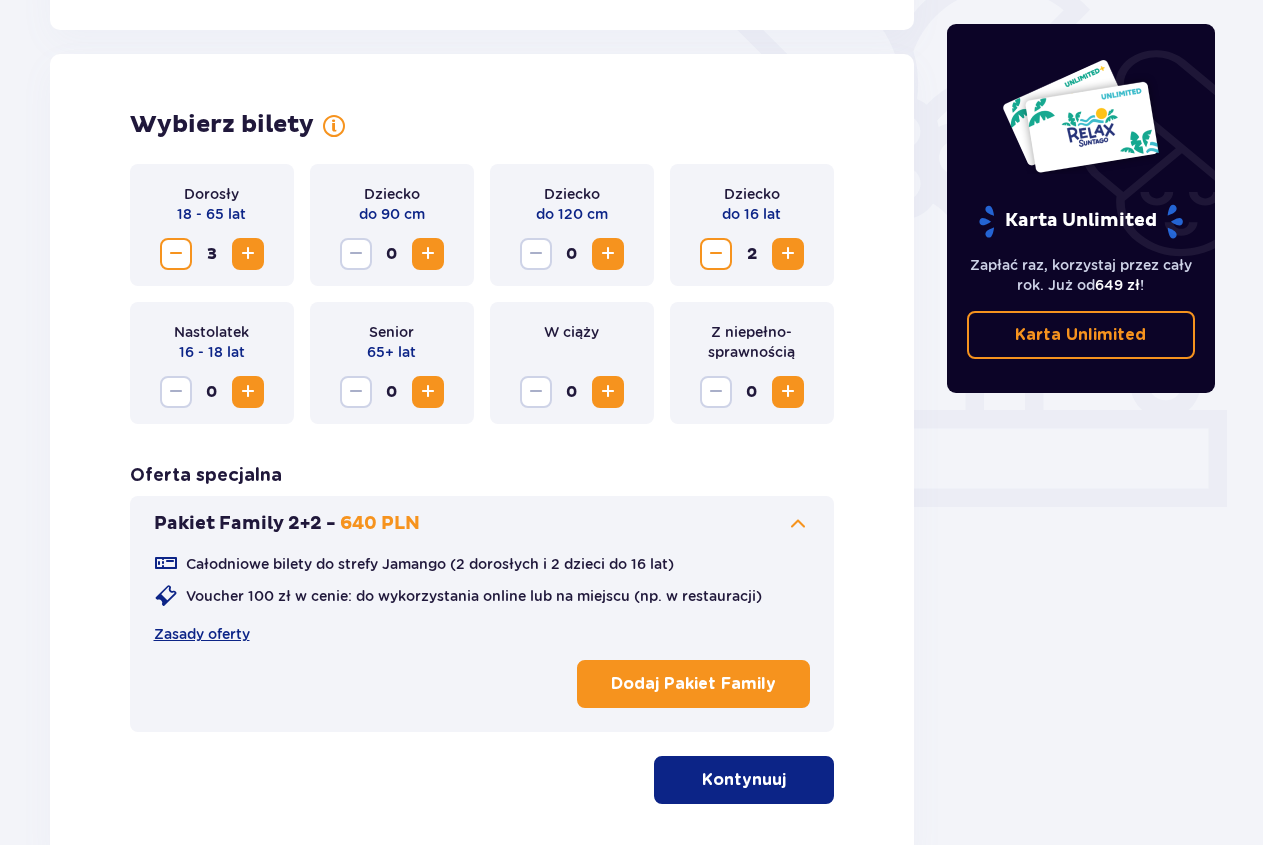 scroll, scrollTop: 556, scrollLeft: 0, axis: vertical 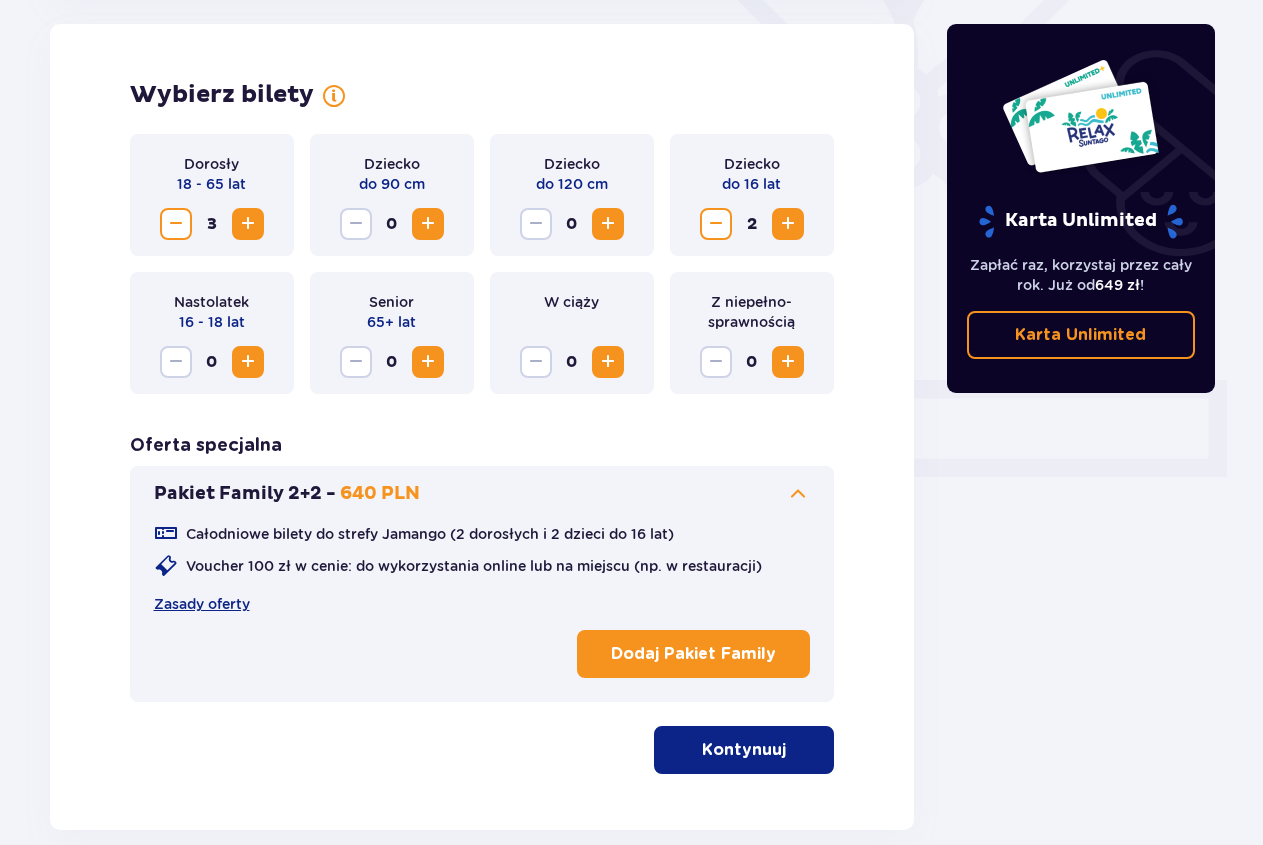 click on "Kontynuuj" at bounding box center [744, 750] 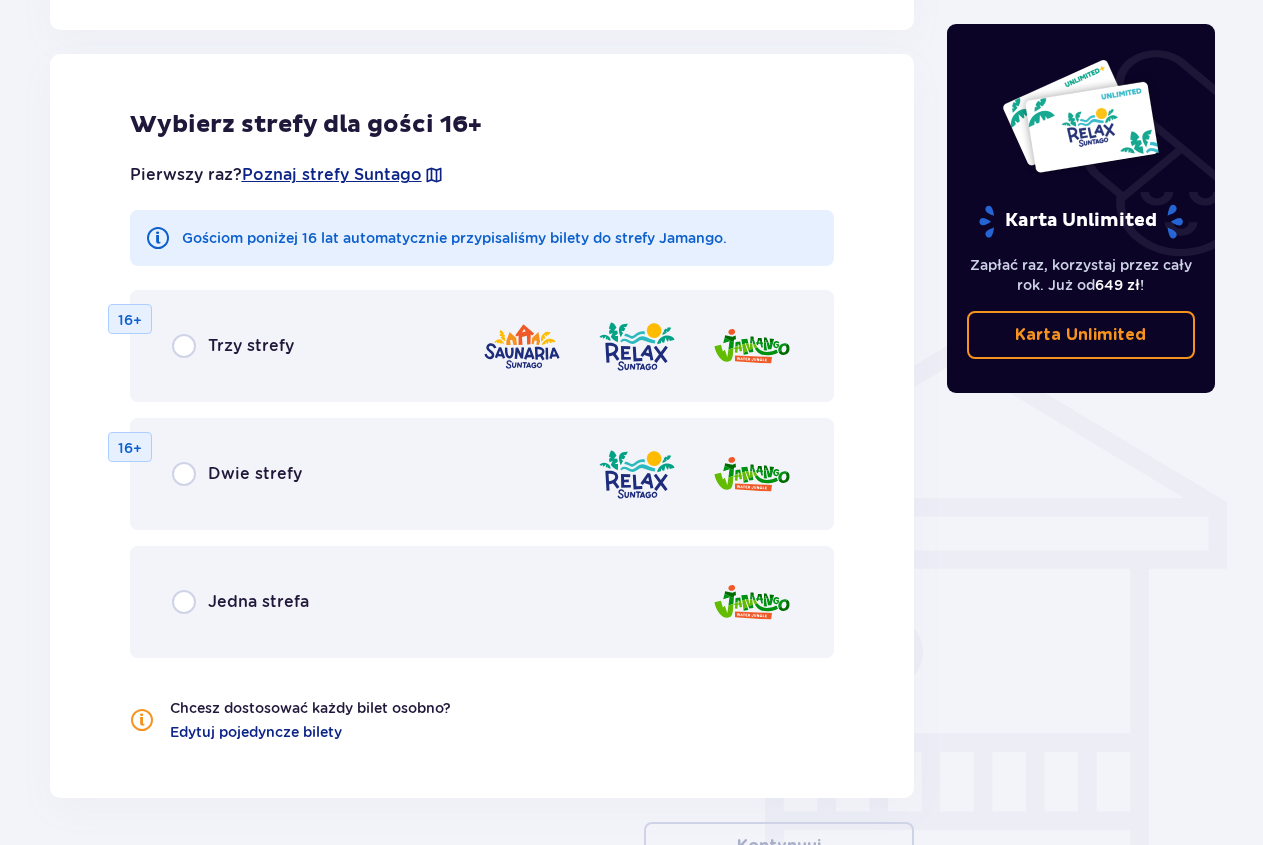 scroll, scrollTop: 1290, scrollLeft: 0, axis: vertical 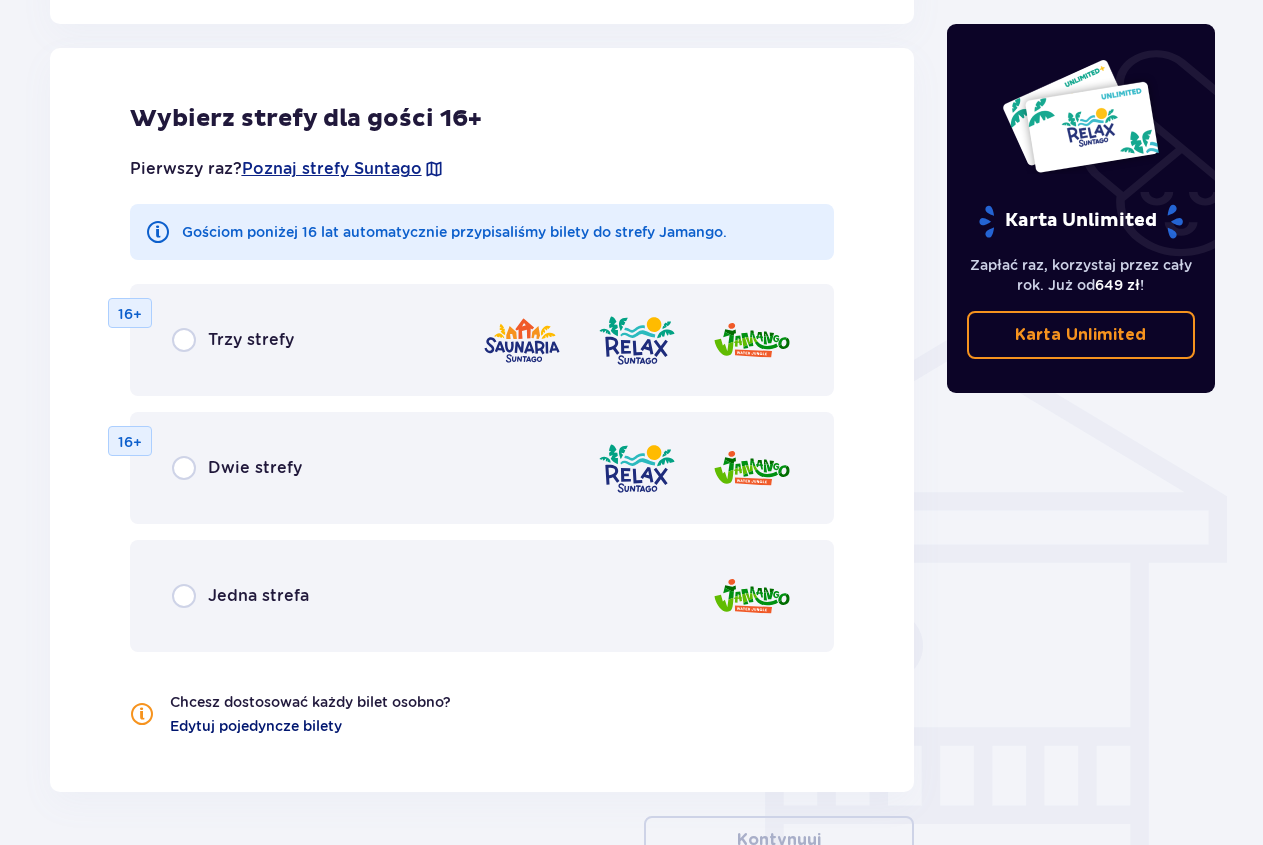 click on "Edytuj pojedyncze bilety" at bounding box center [256, 726] 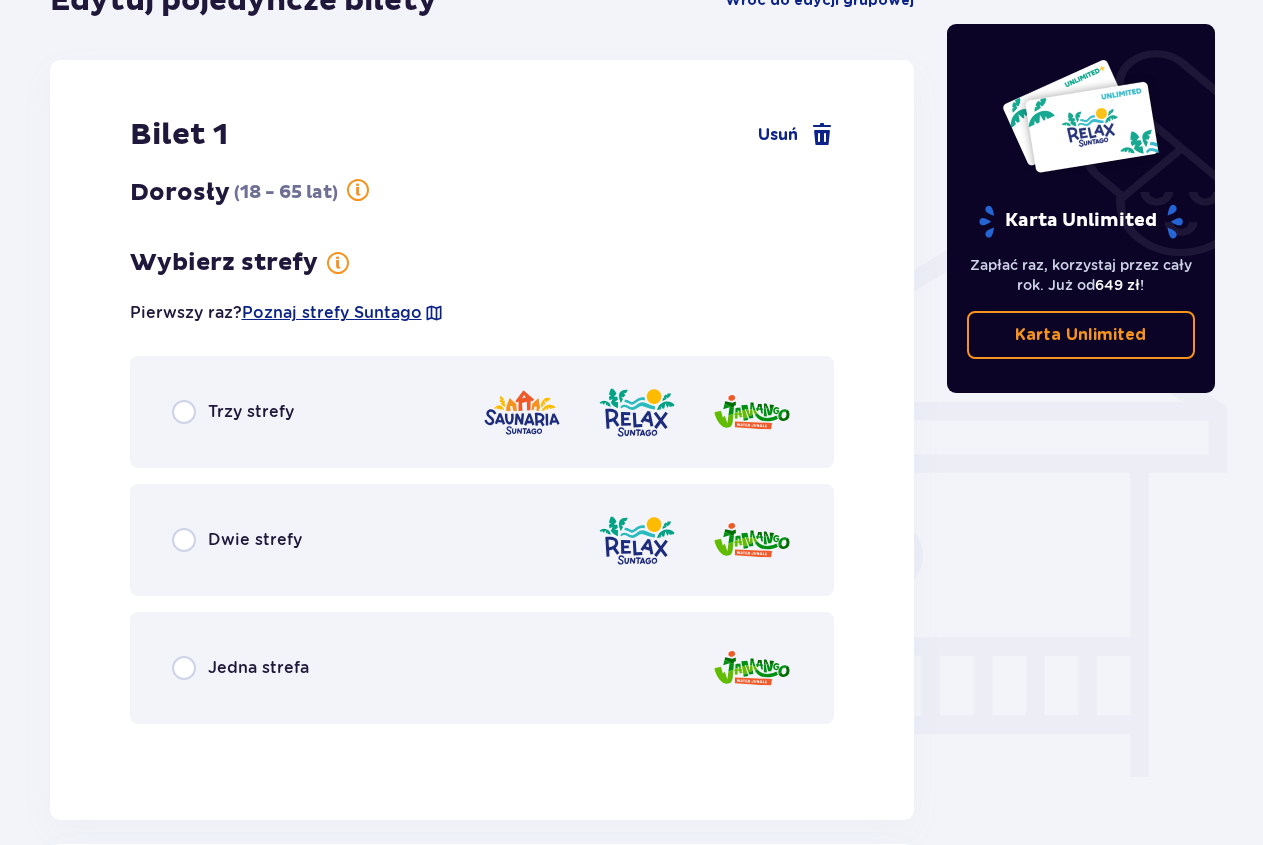 scroll, scrollTop: 1387, scrollLeft: 0, axis: vertical 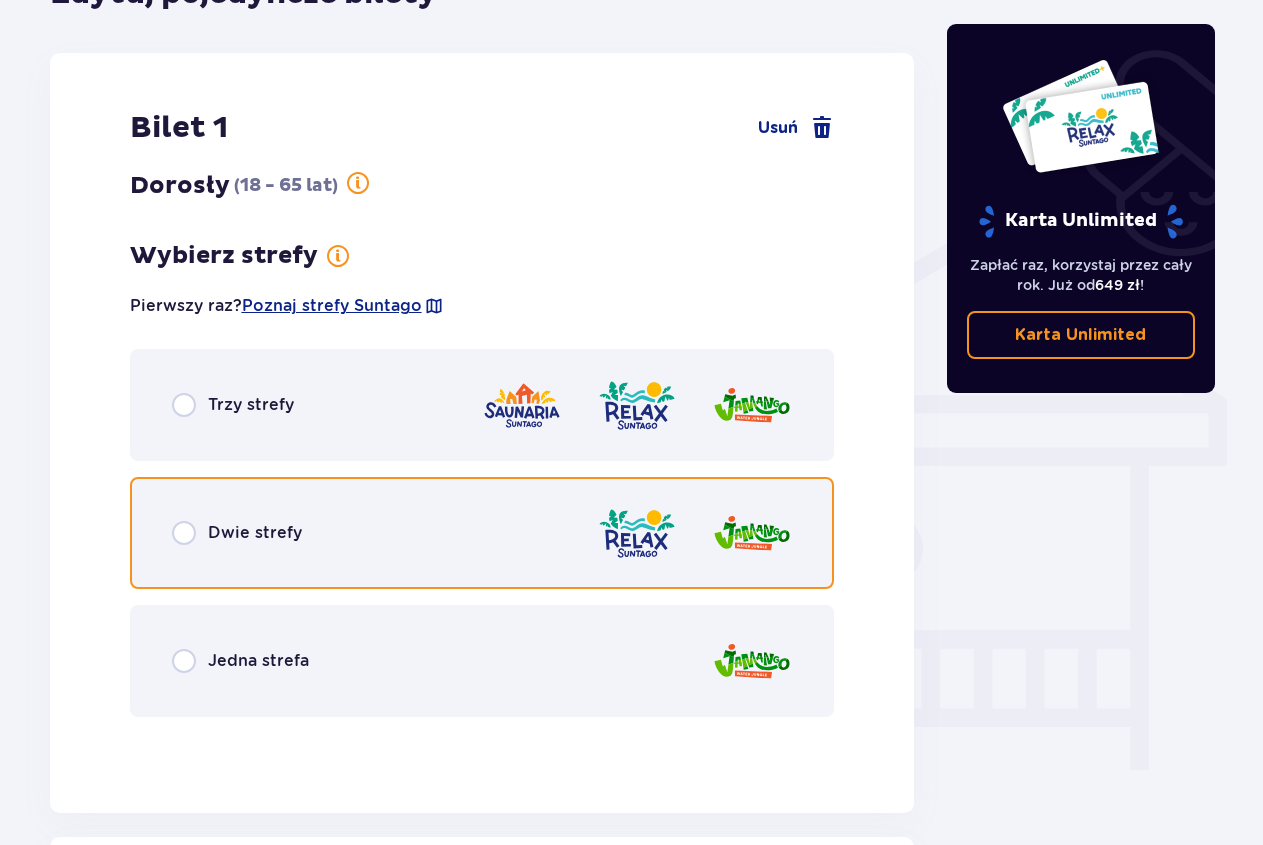 click at bounding box center (184, 533) 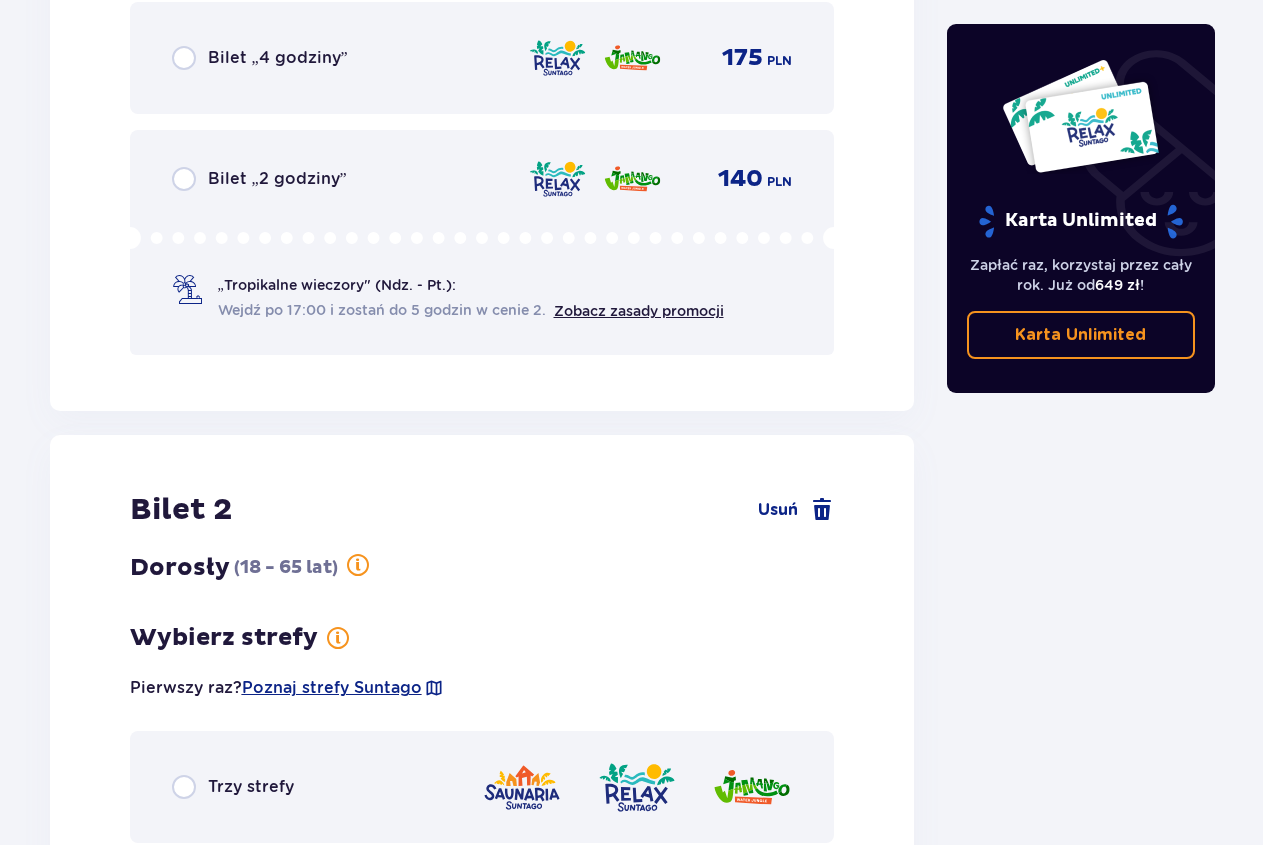 scroll, scrollTop: 2120, scrollLeft: 0, axis: vertical 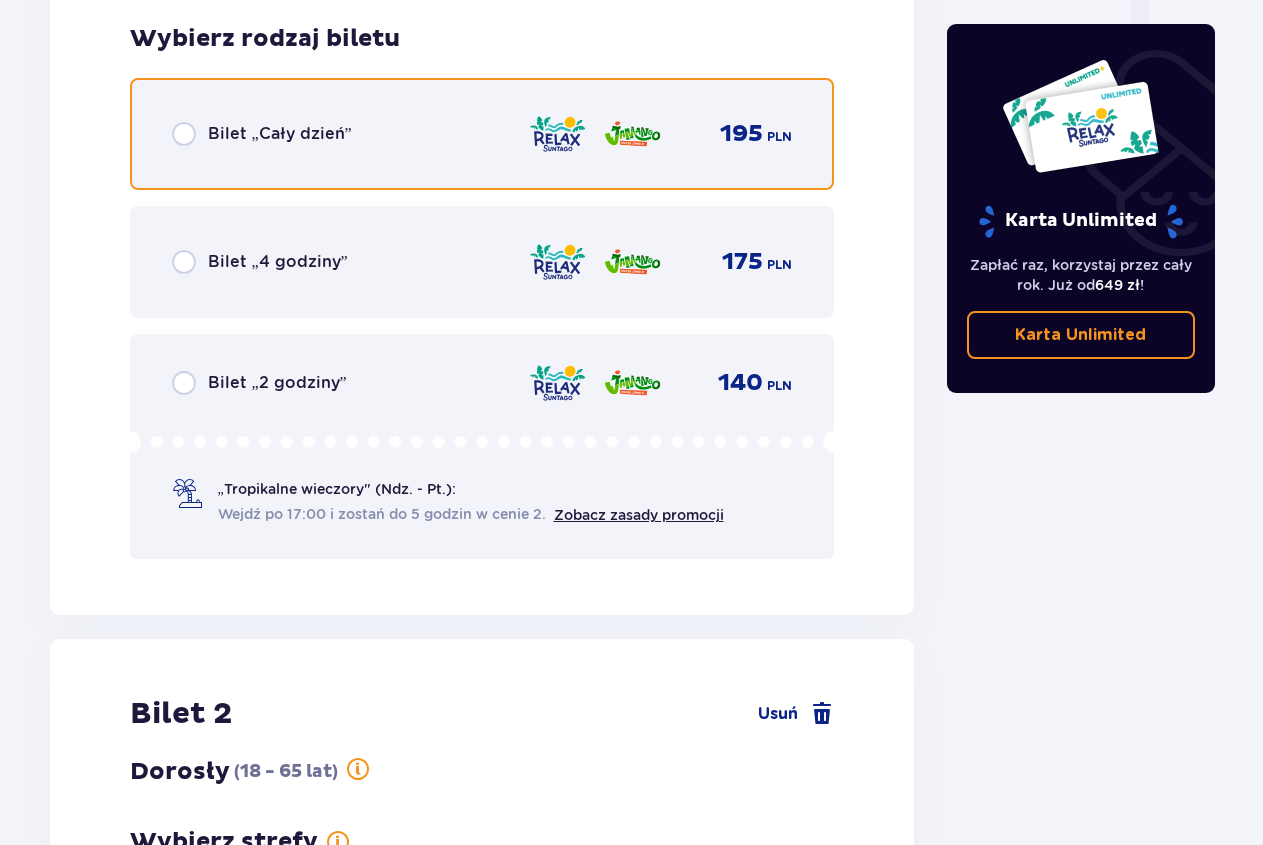 click at bounding box center (184, 134) 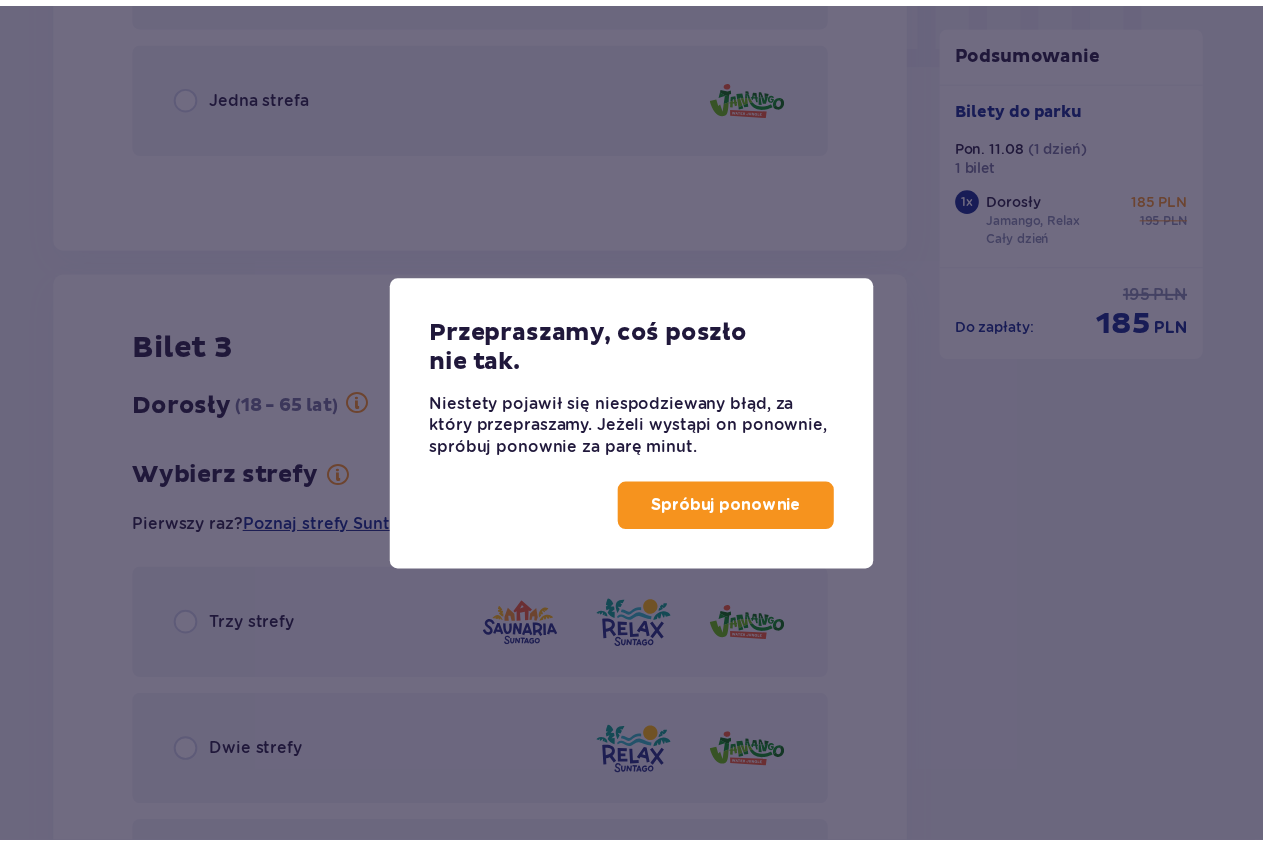 scroll, scrollTop: 1416, scrollLeft: 0, axis: vertical 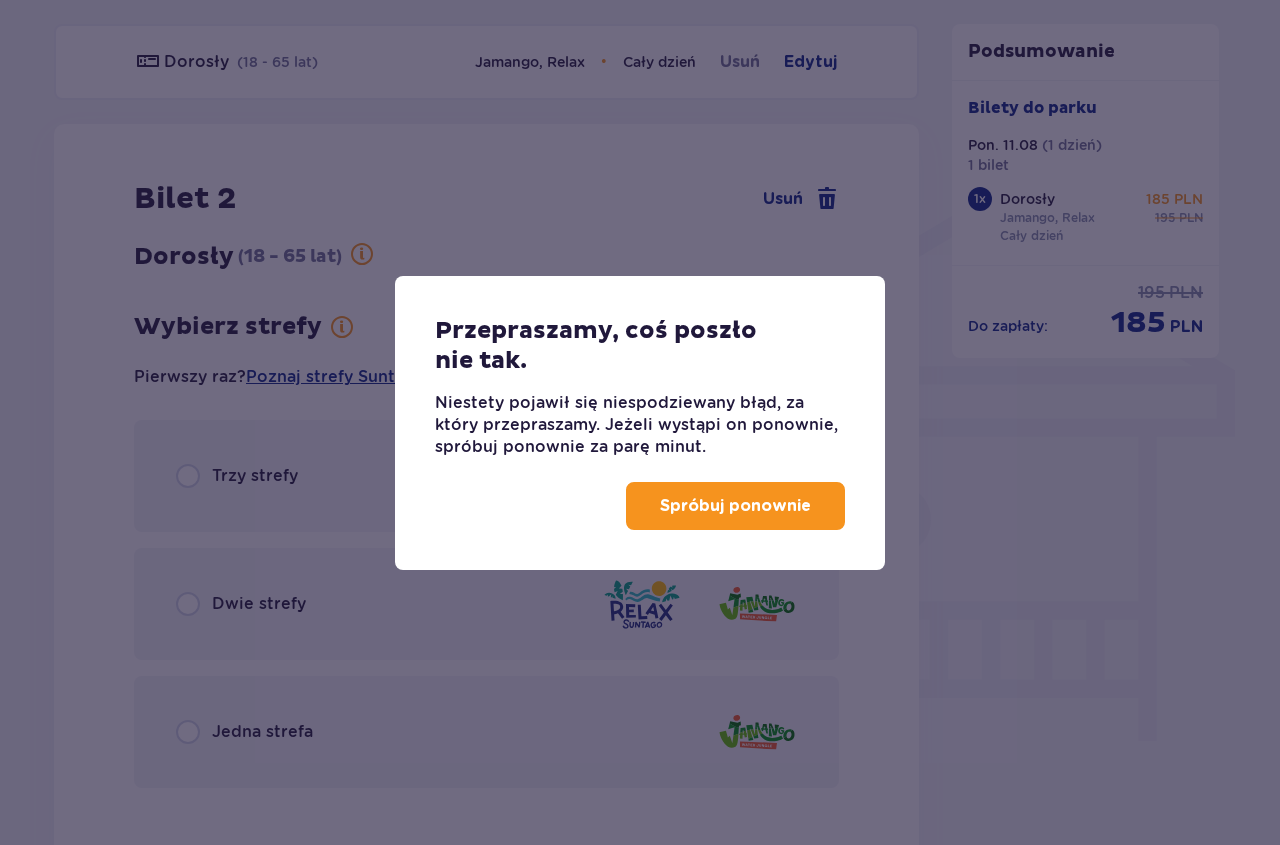 click on "Spróbuj ponownie" at bounding box center (735, 506) 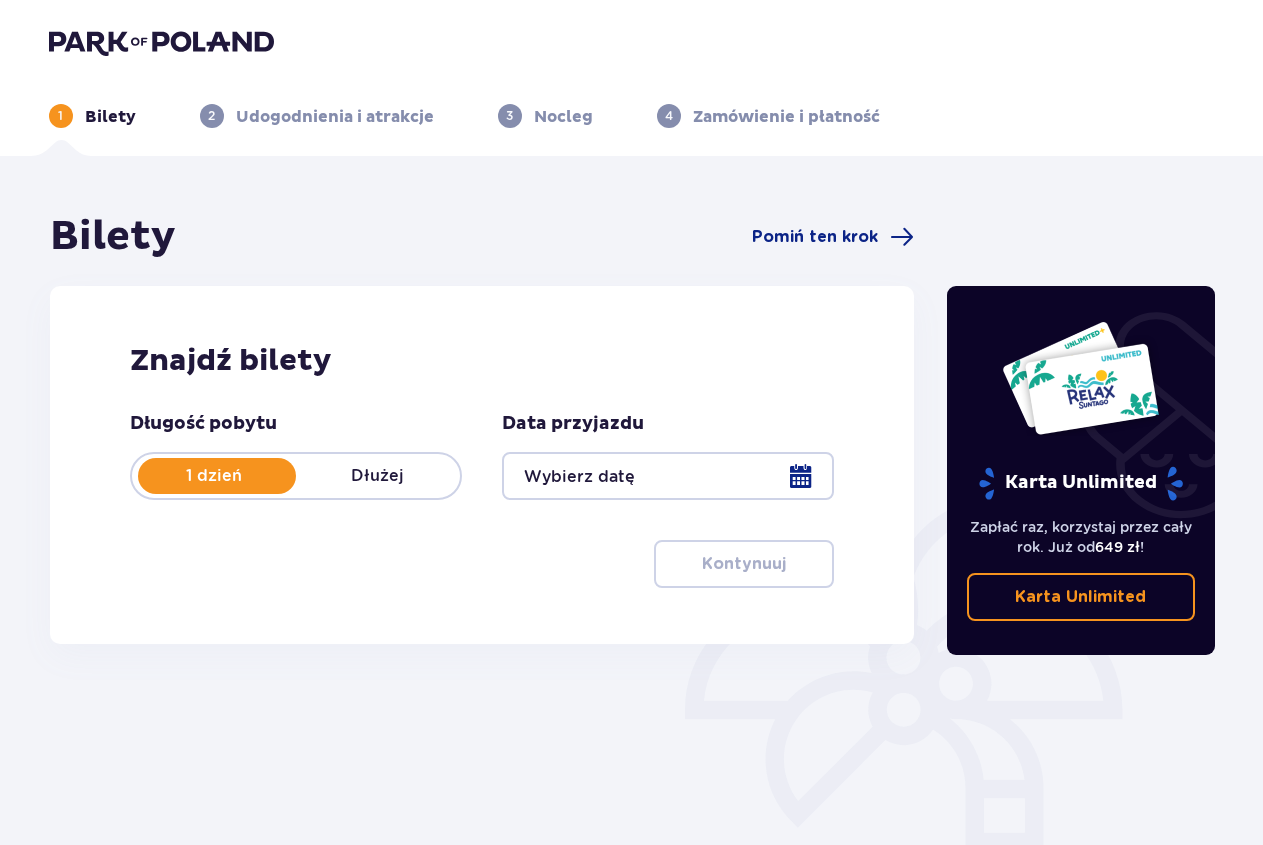 scroll, scrollTop: 0, scrollLeft: 0, axis: both 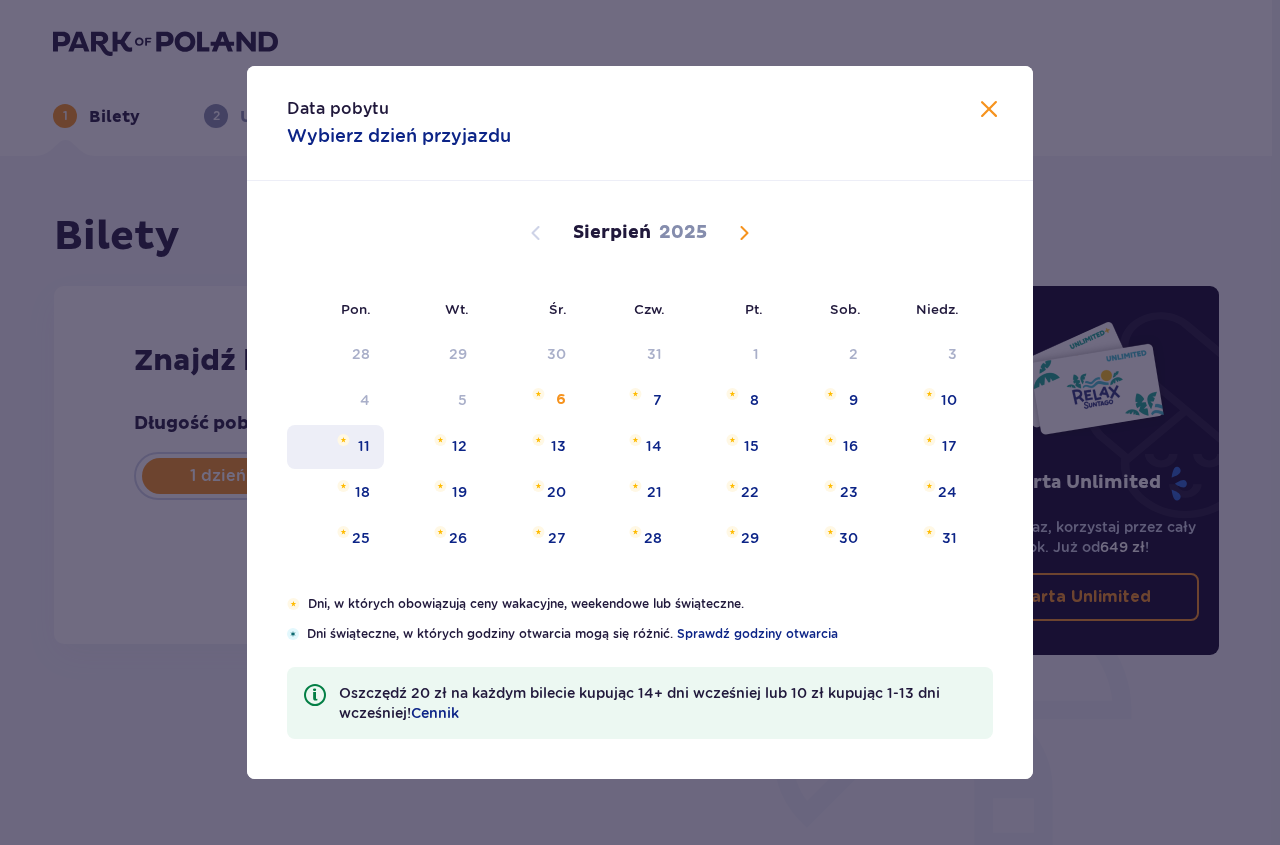 click on "11" at bounding box center [335, 447] 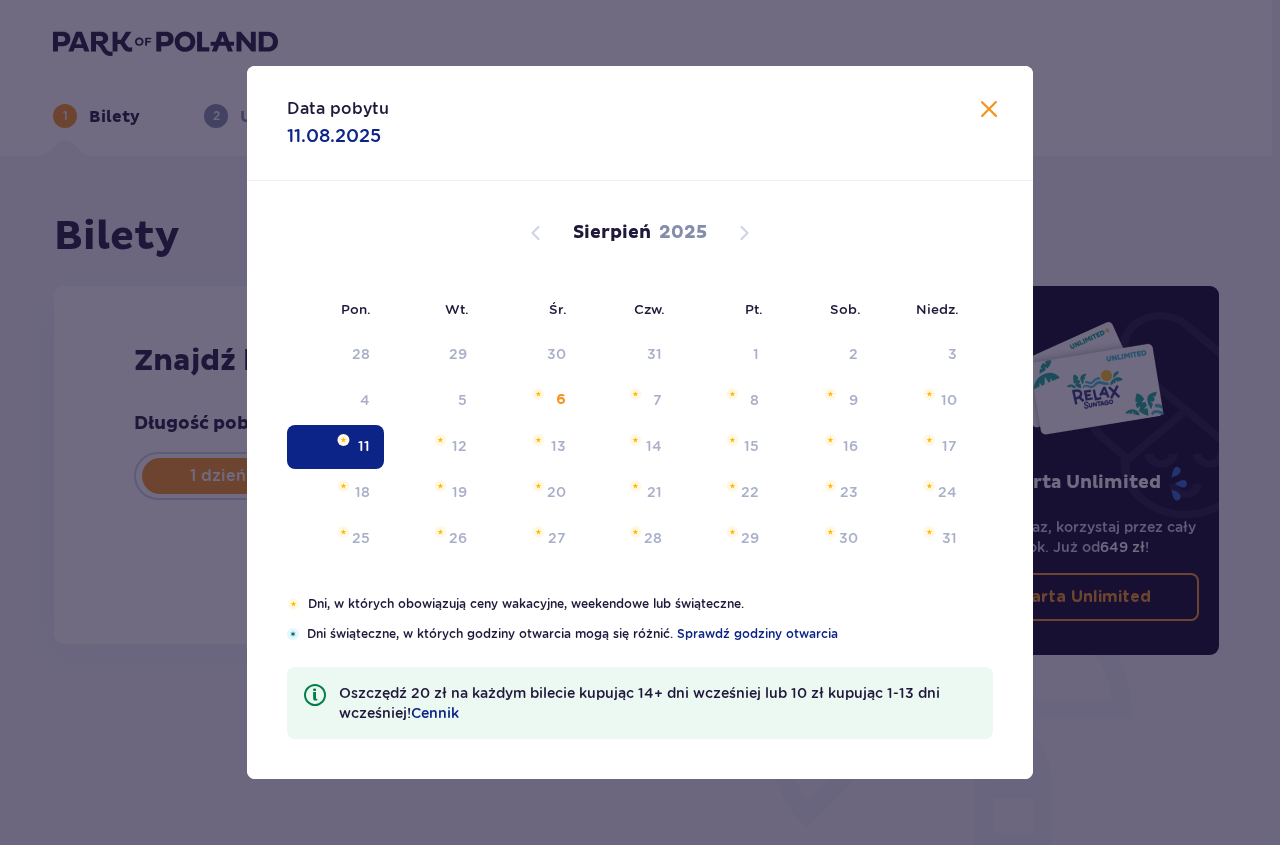 type on "11.08.25" 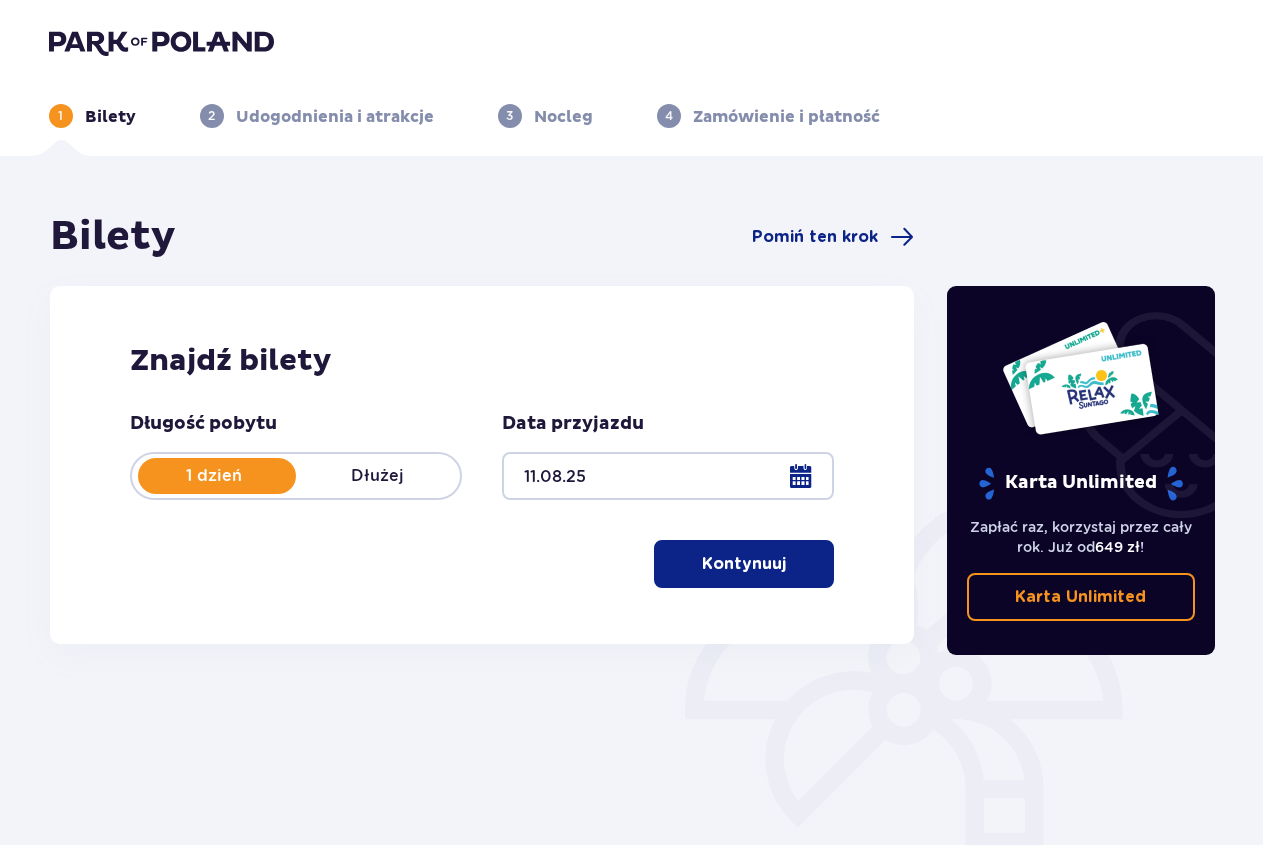 click on "Kontynuuj" at bounding box center [744, 564] 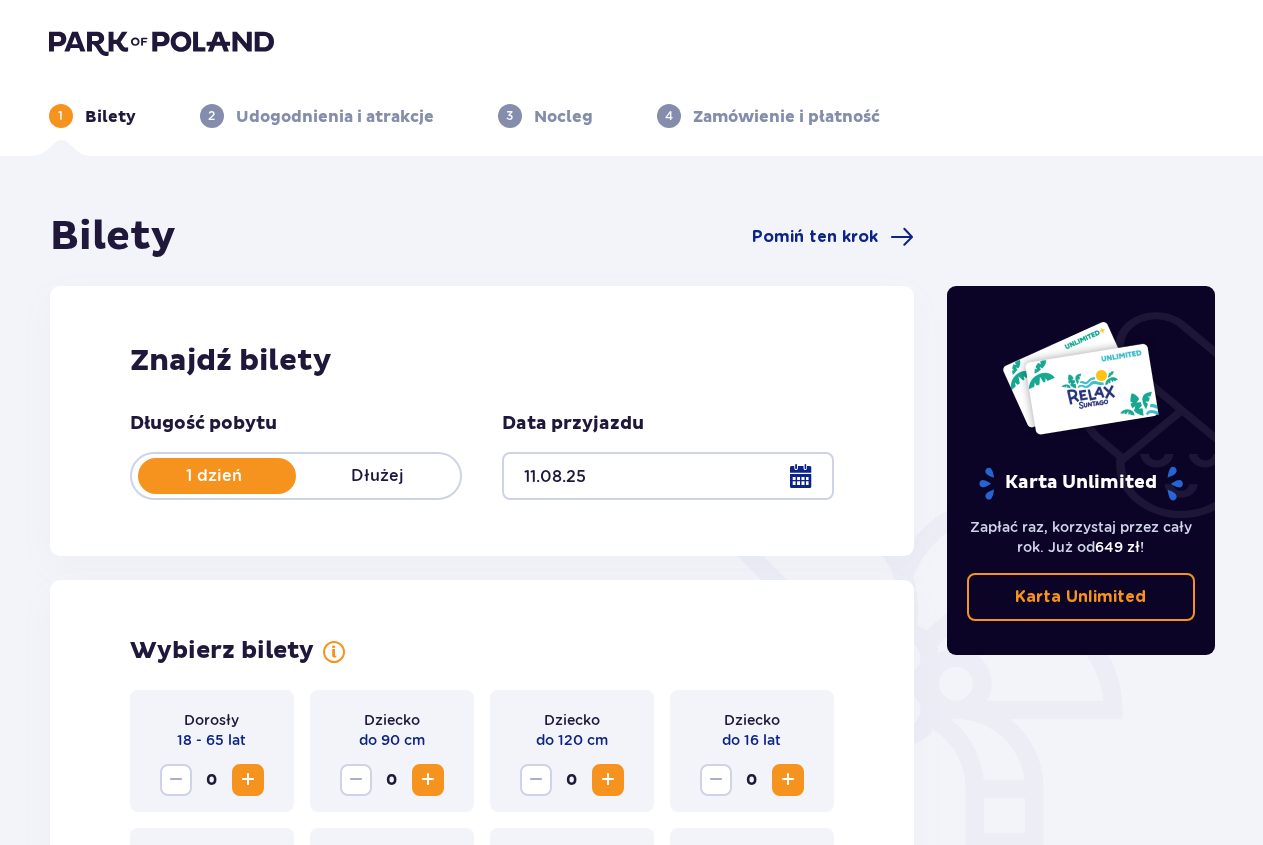 scroll, scrollTop: 481, scrollLeft: 0, axis: vertical 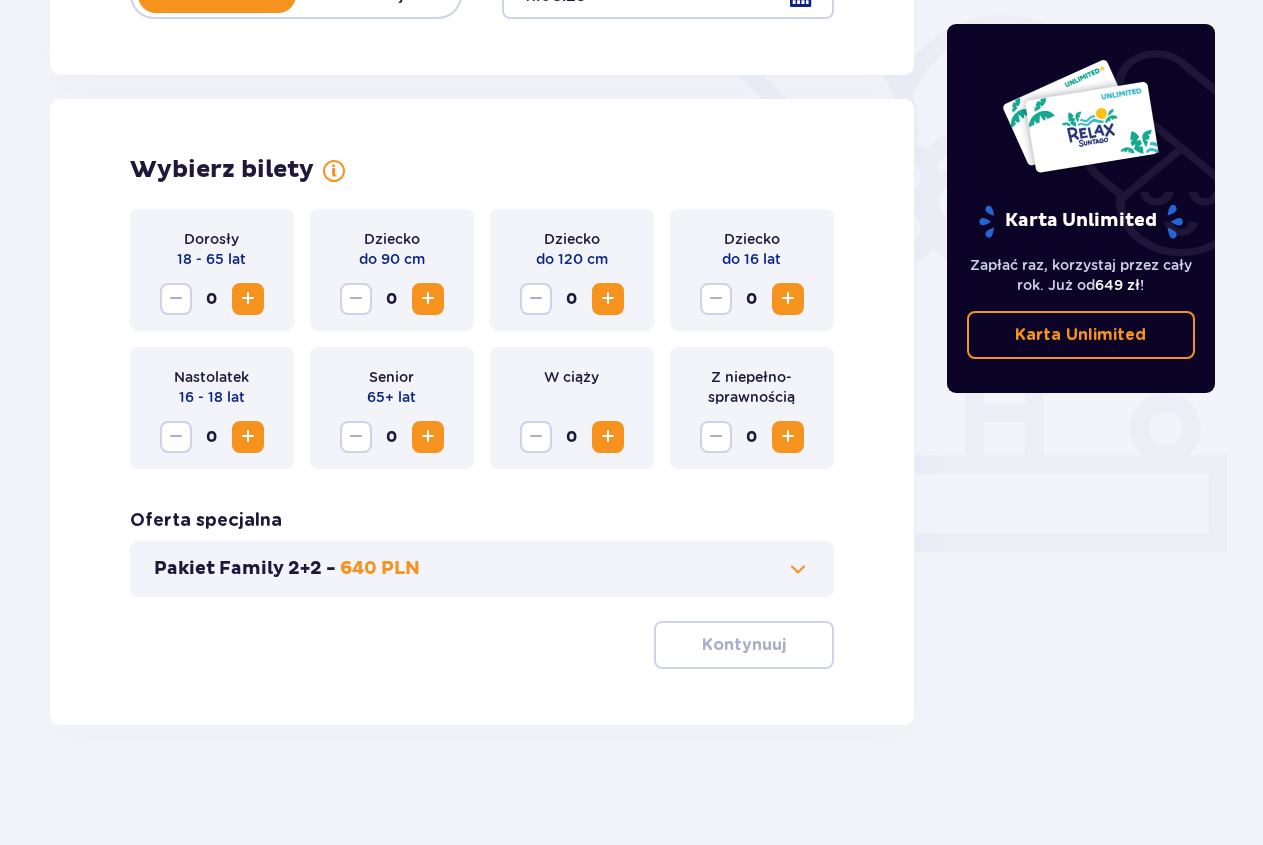 click at bounding box center [248, 299] 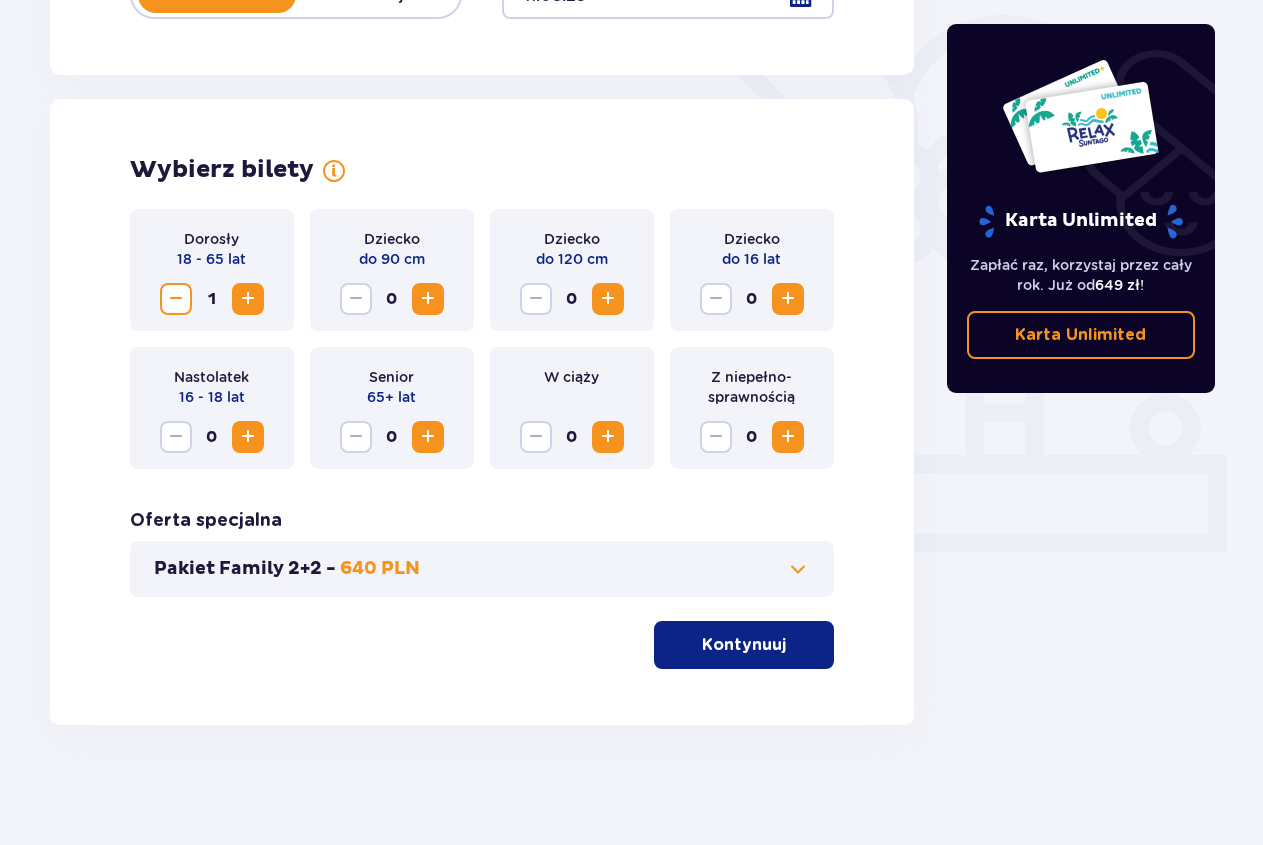 click at bounding box center (248, 299) 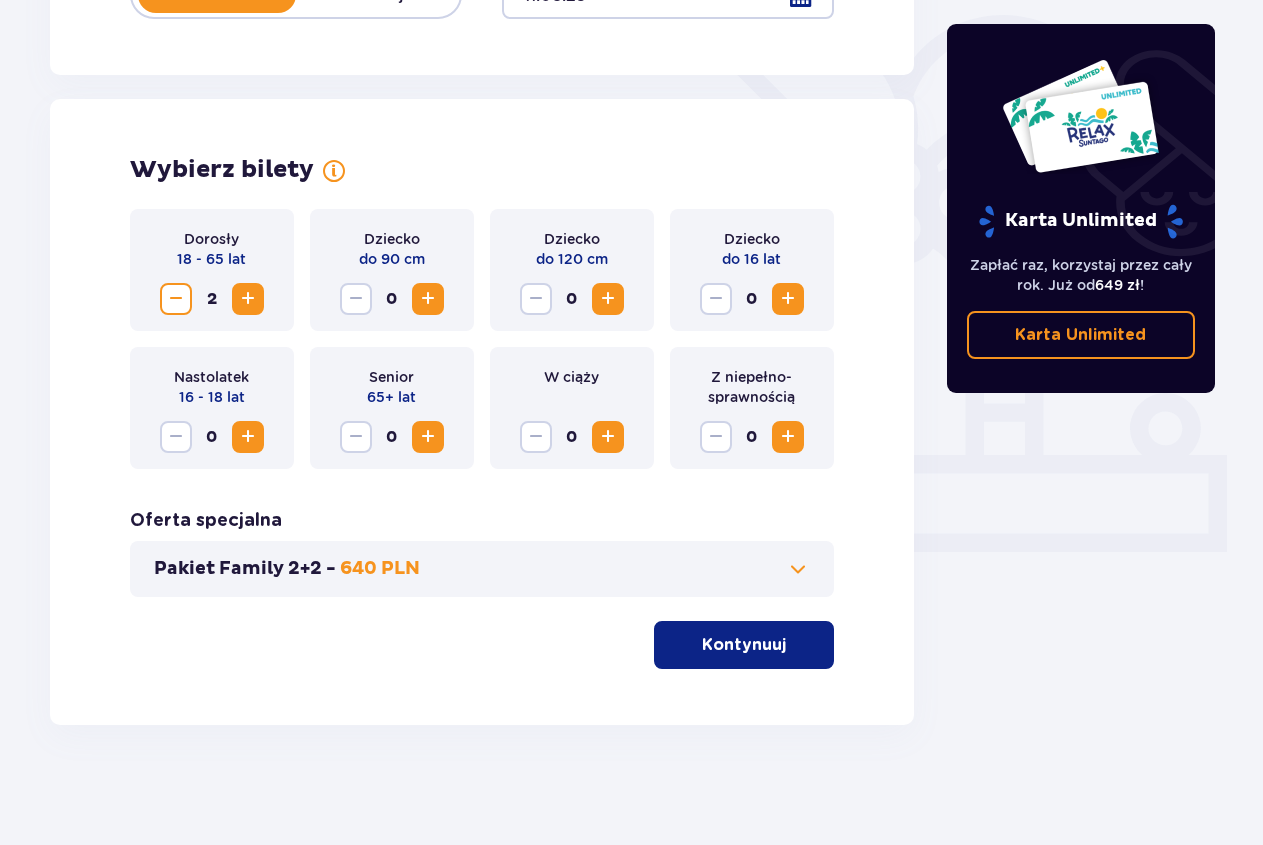 click at bounding box center [788, 299] 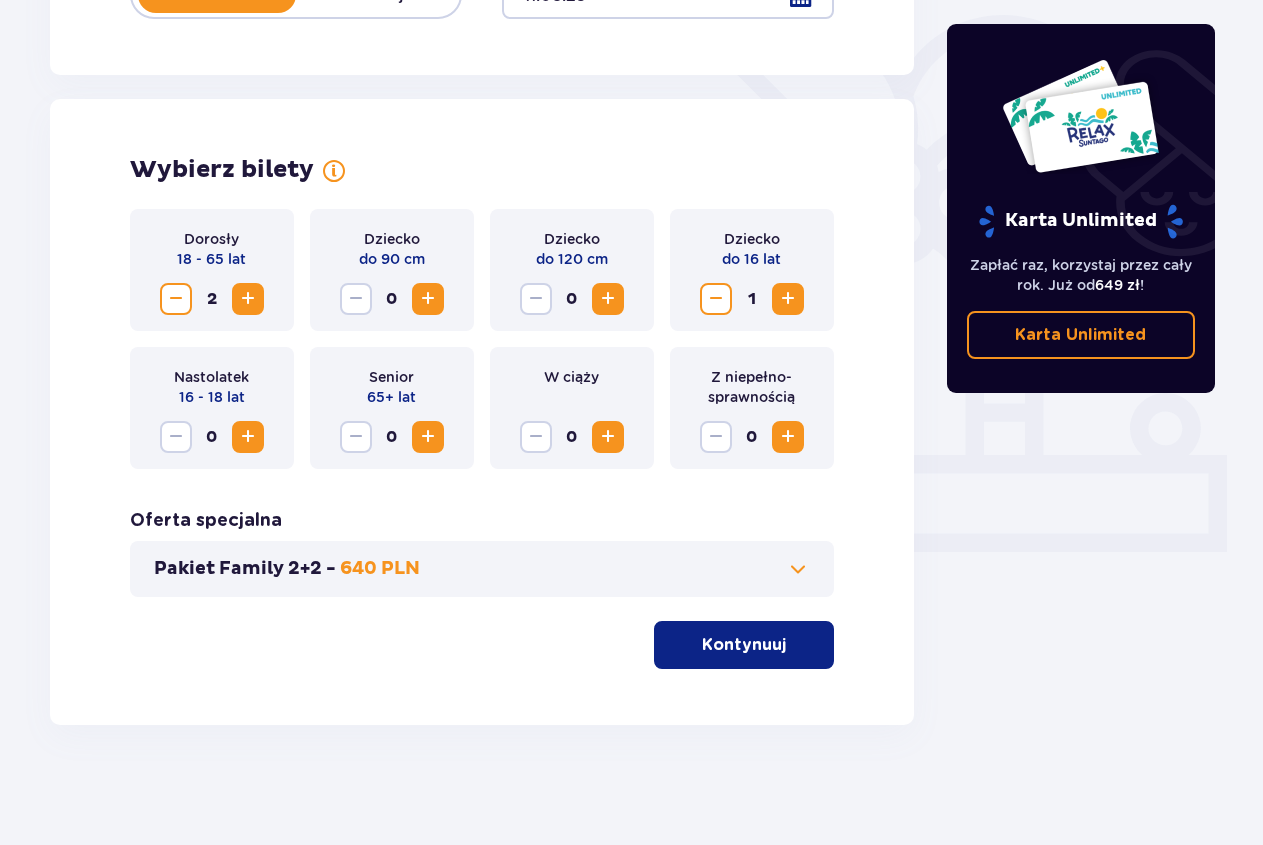 click at bounding box center [788, 299] 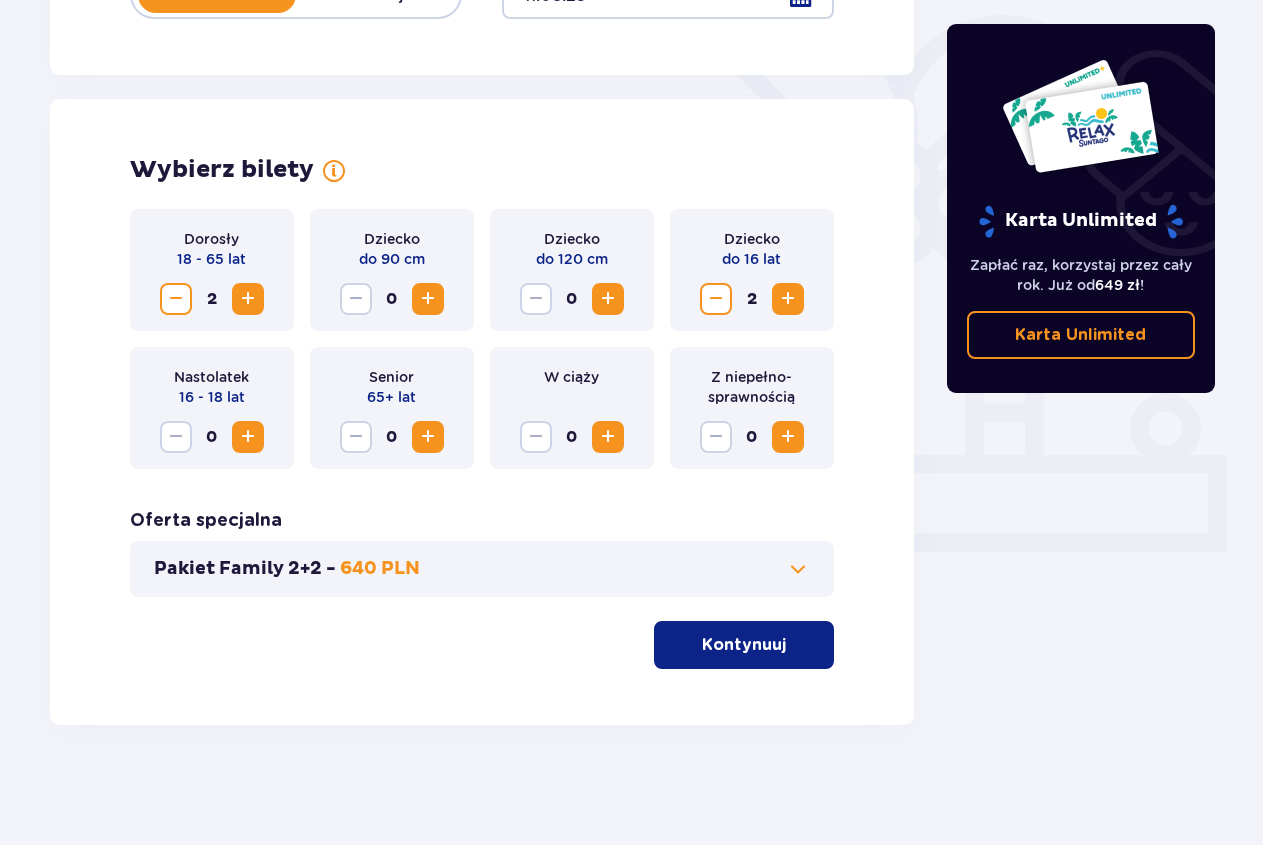 click on "Kontynuuj" at bounding box center [744, 645] 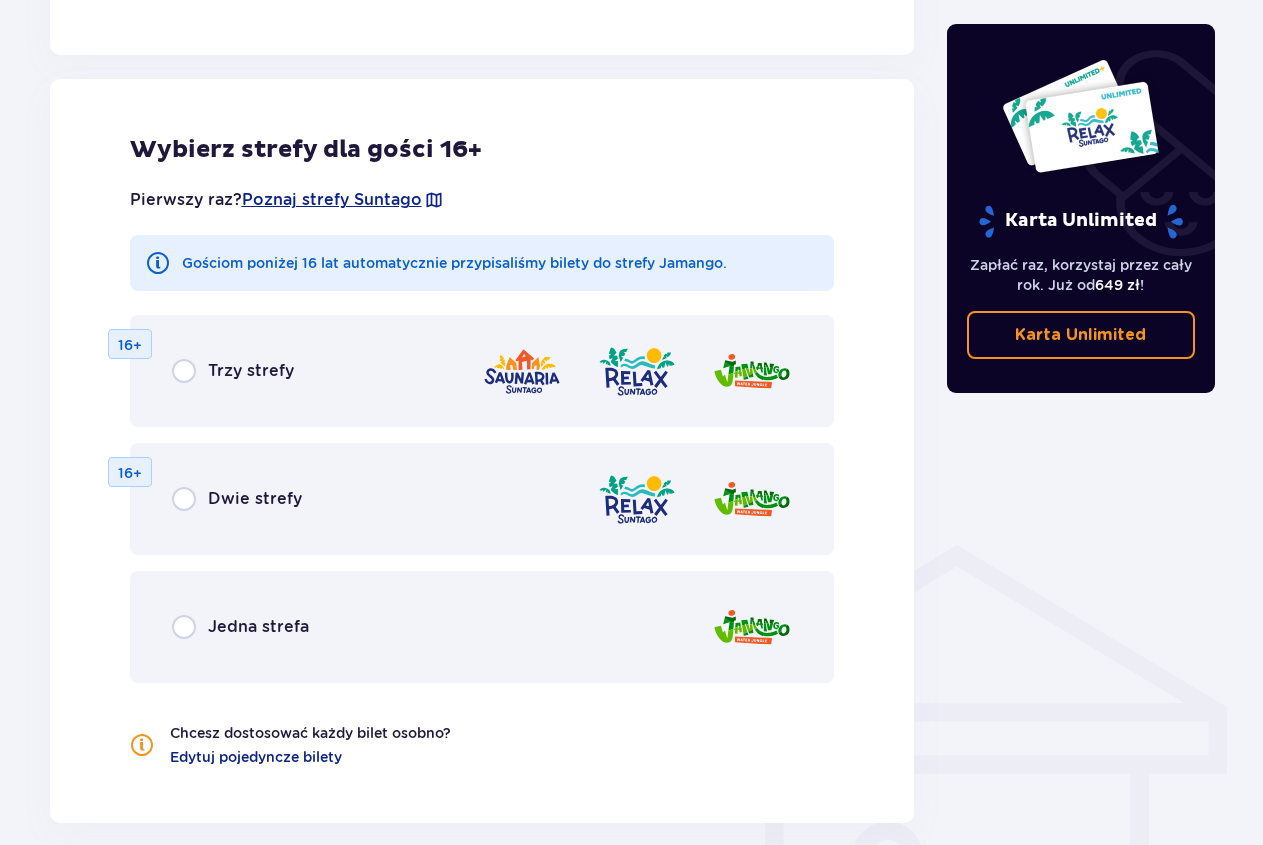 scroll, scrollTop: 1110, scrollLeft: 0, axis: vertical 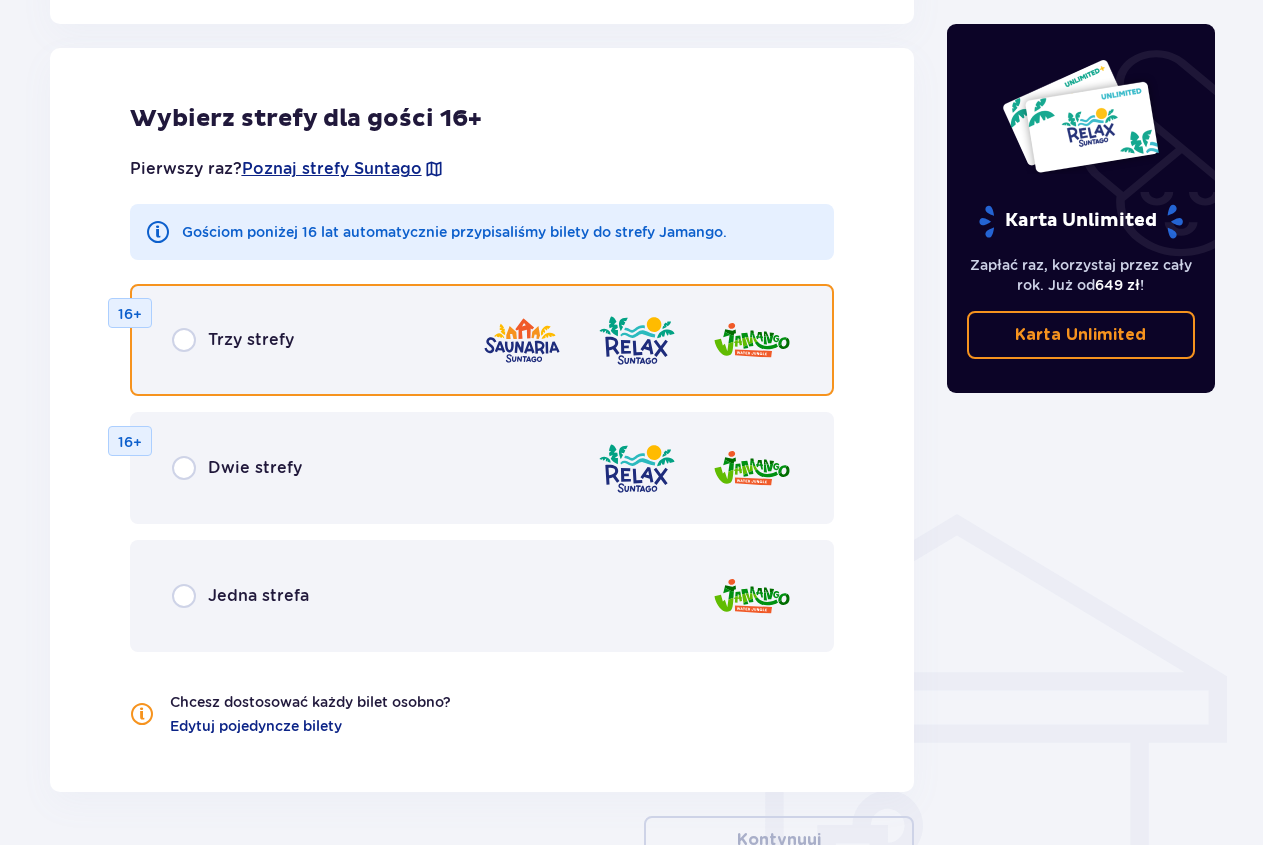 click at bounding box center (184, 340) 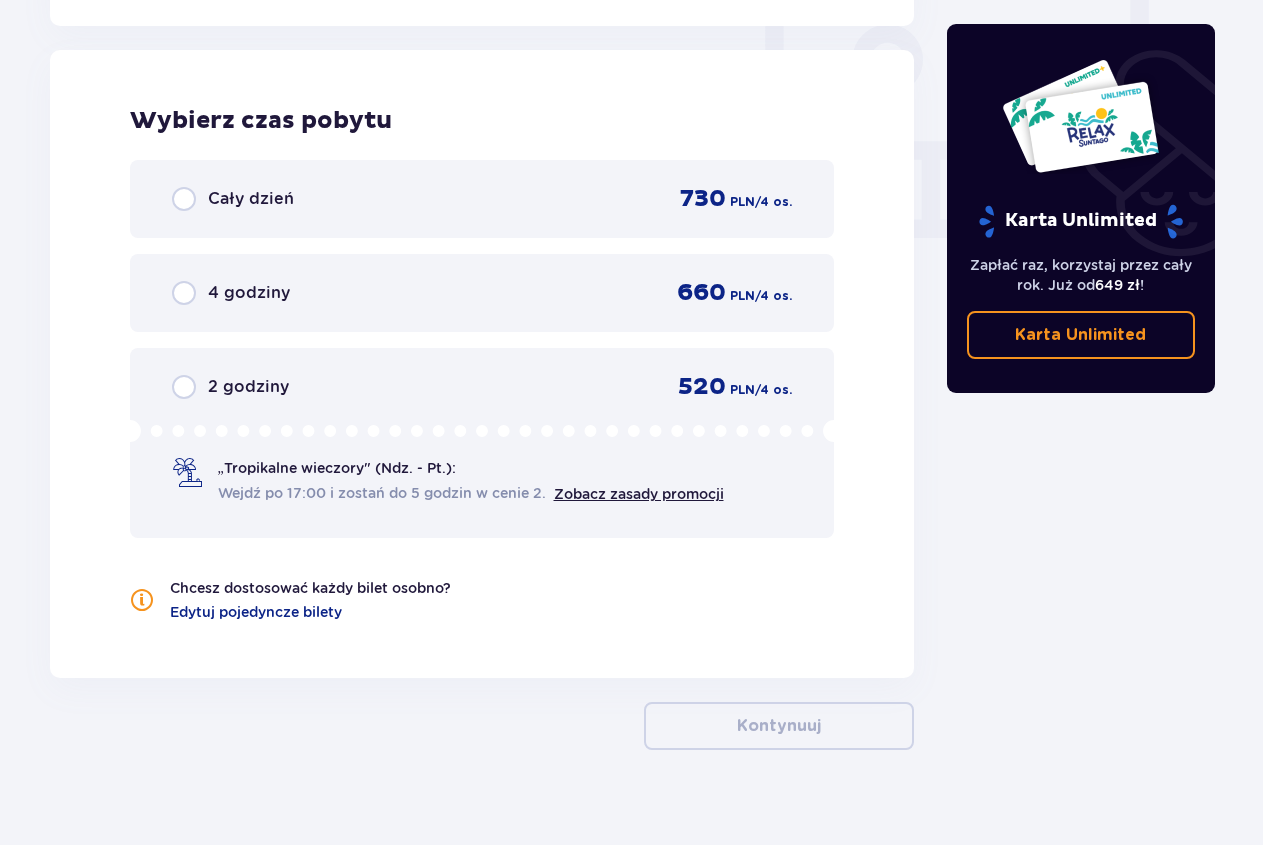 scroll, scrollTop: 1878, scrollLeft: 0, axis: vertical 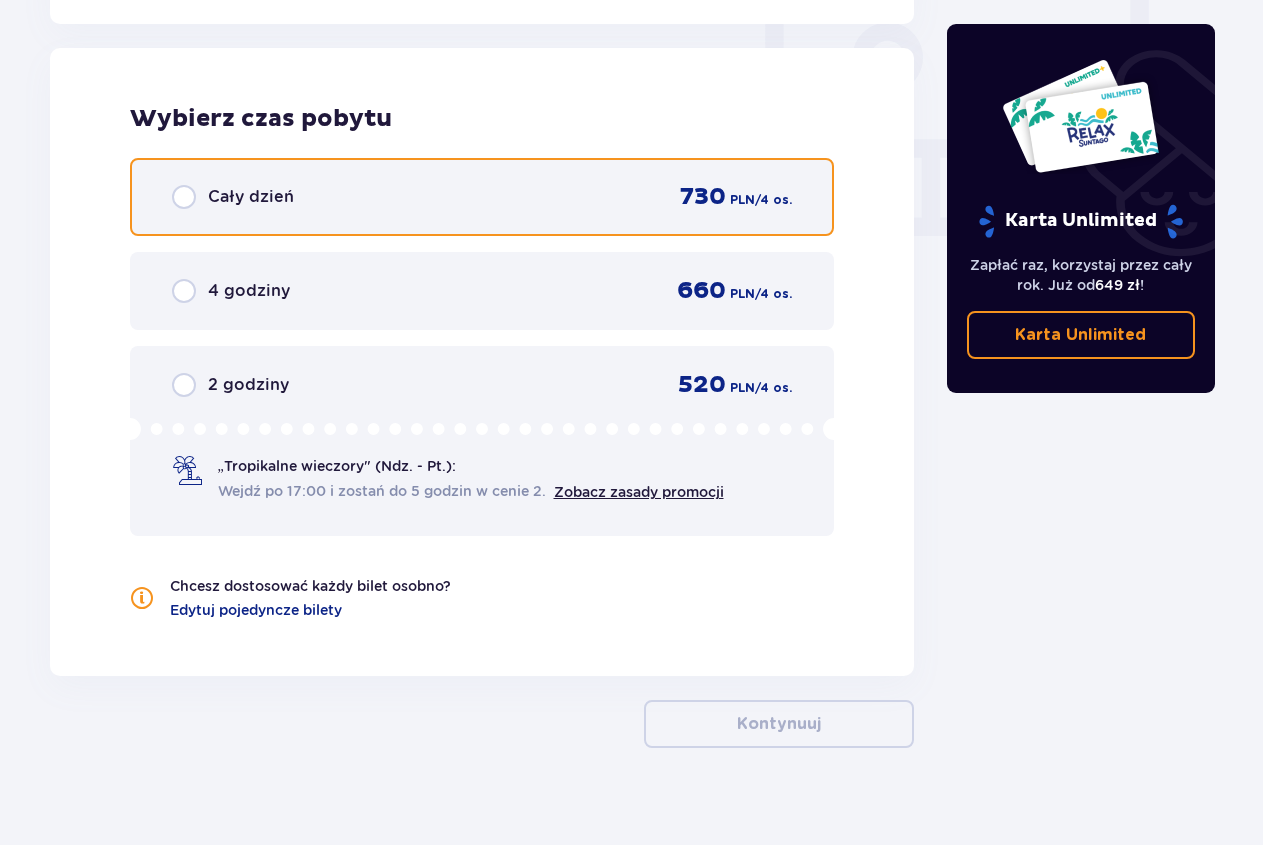 click at bounding box center (184, 197) 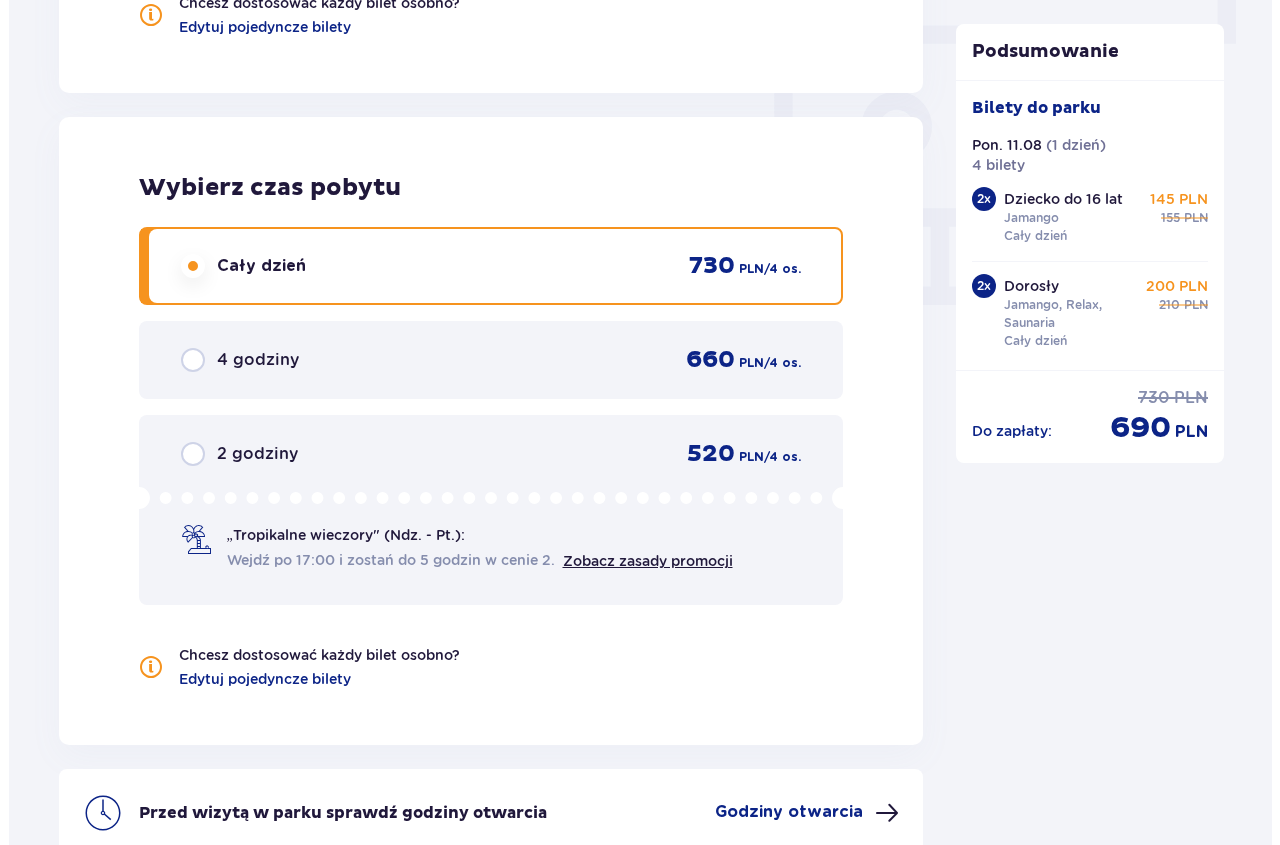 scroll, scrollTop: 2013, scrollLeft: 0, axis: vertical 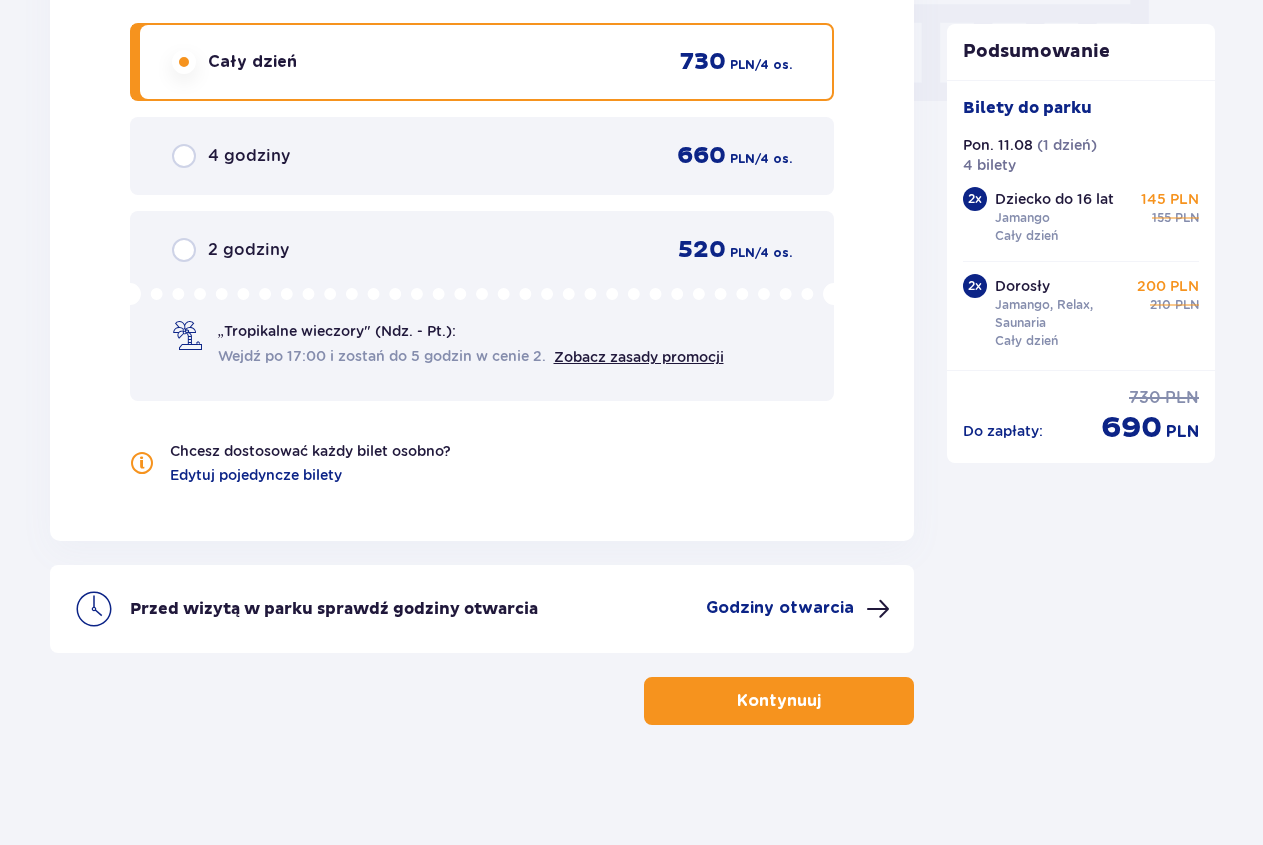 click on "Godziny otwarcia" at bounding box center (780, 608) 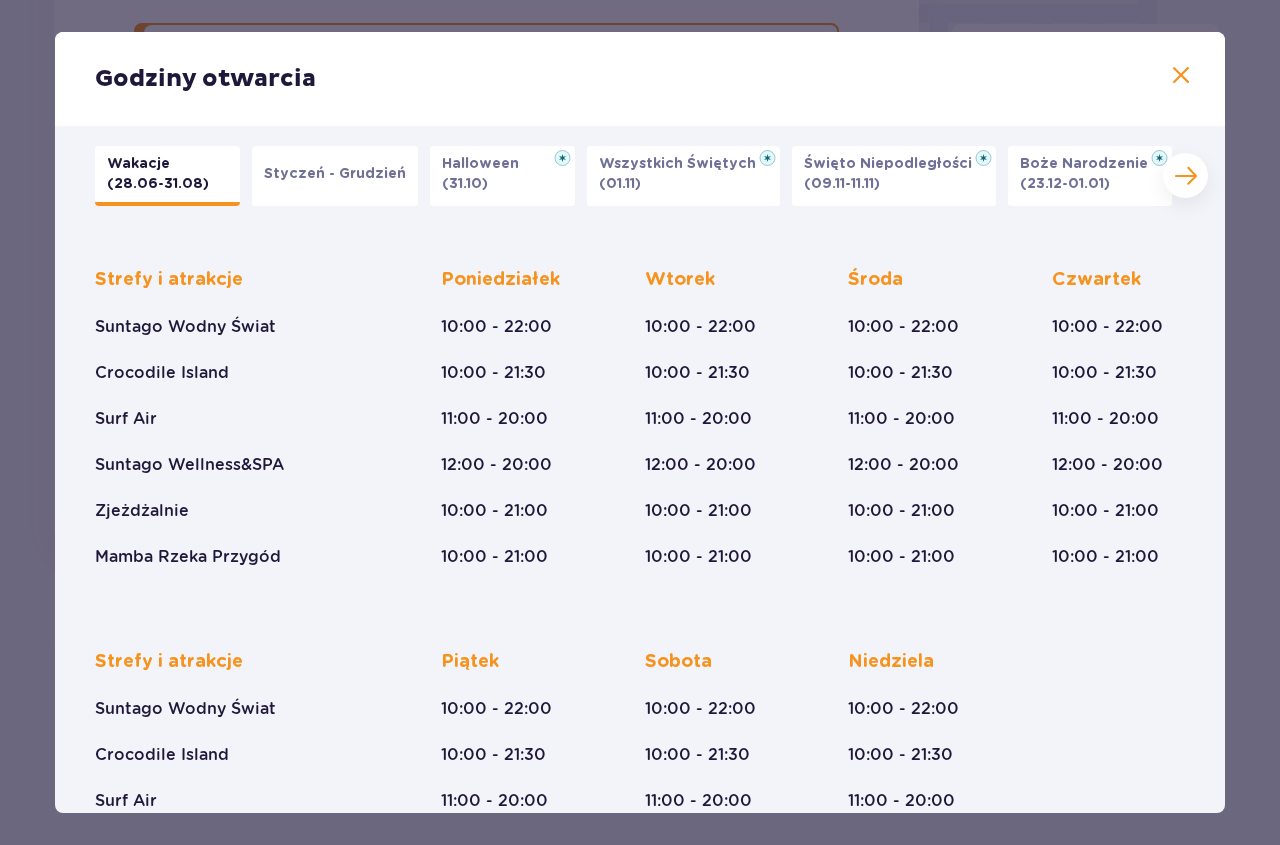 scroll, scrollTop: 0, scrollLeft: 0, axis: both 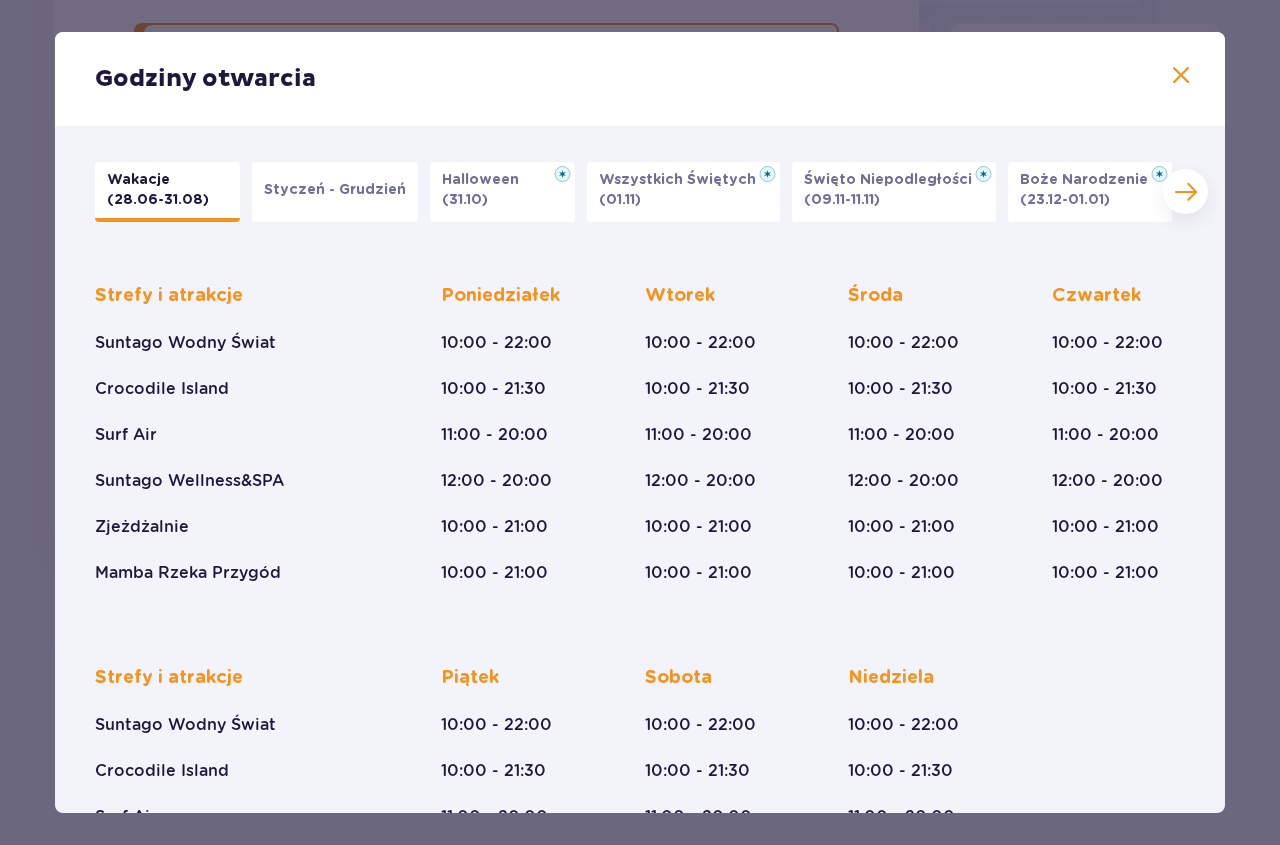 click at bounding box center [1181, 76] 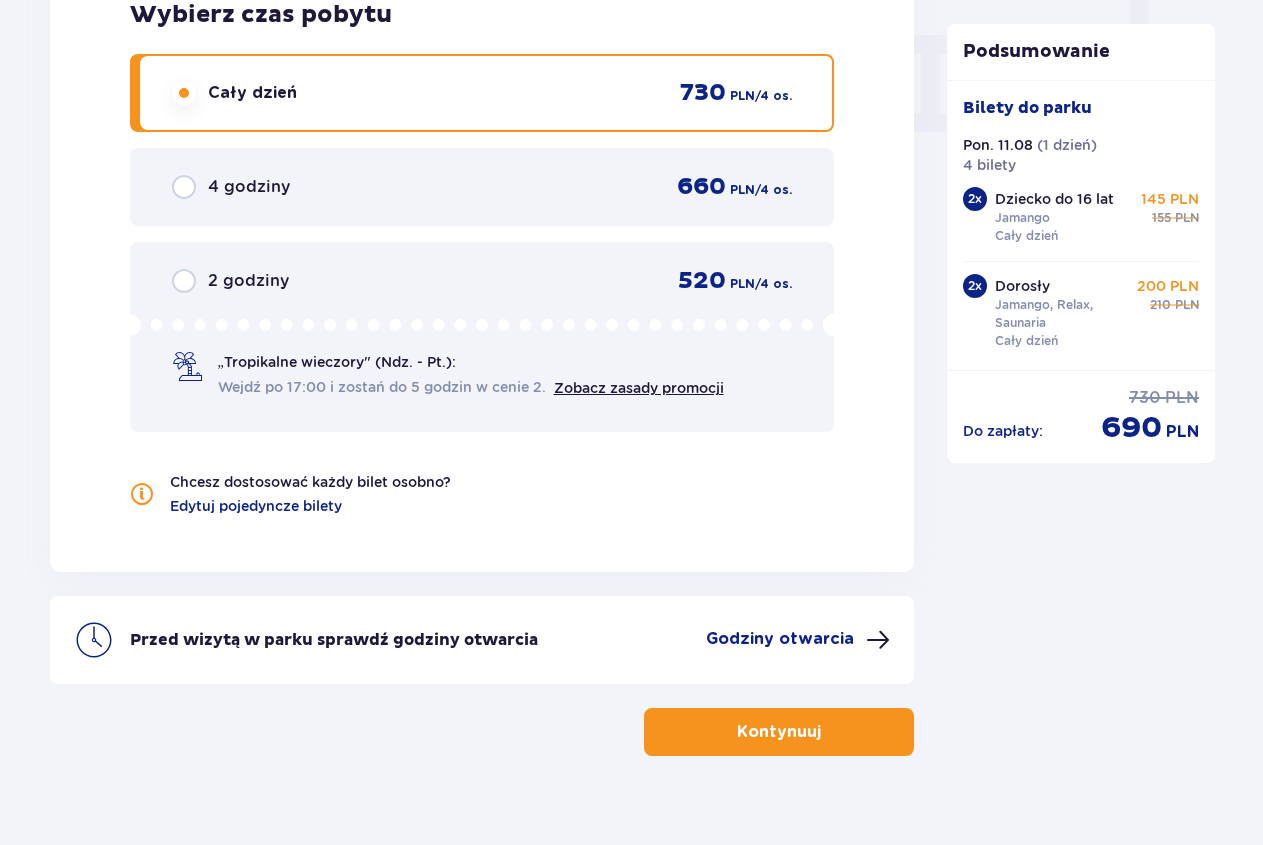 scroll, scrollTop: 2013, scrollLeft: 0, axis: vertical 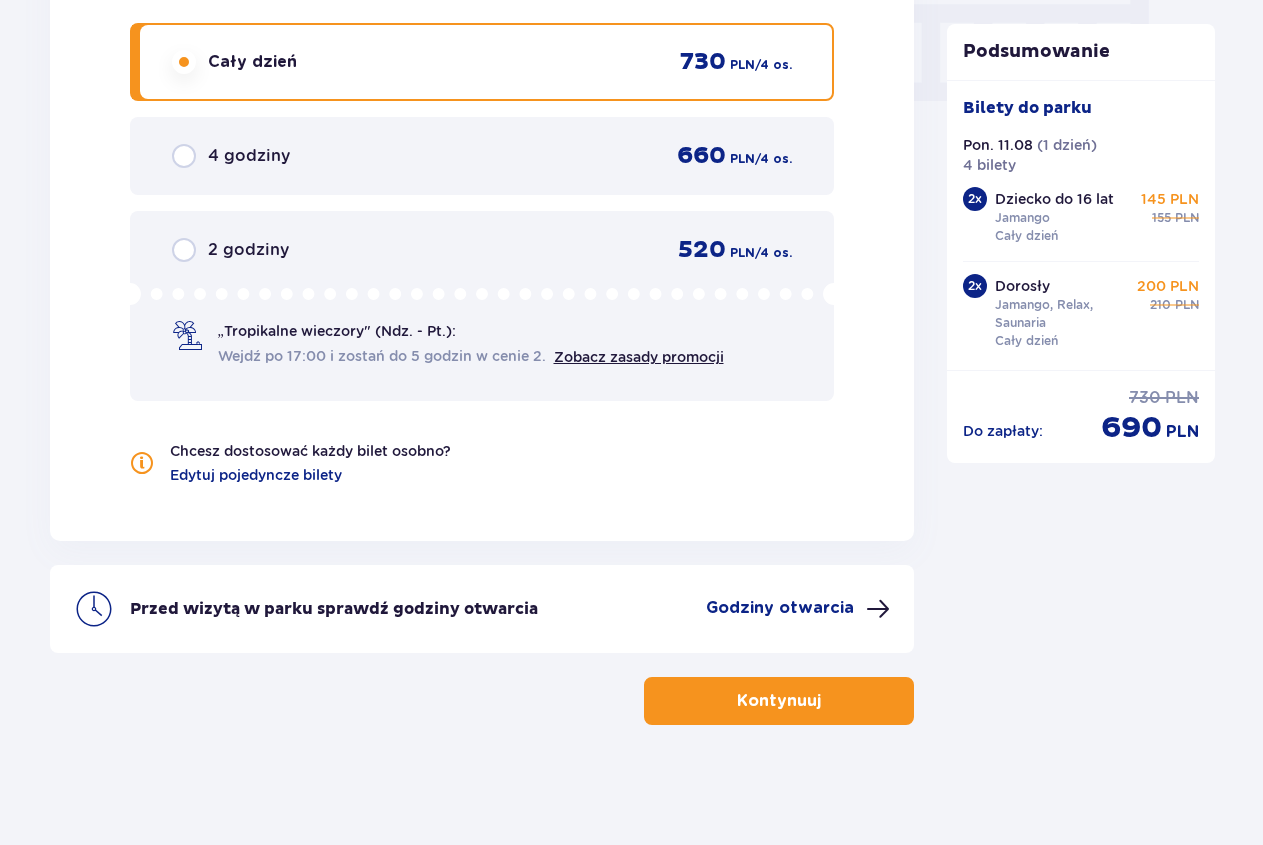 click on "Kontynuuj" at bounding box center (779, 701) 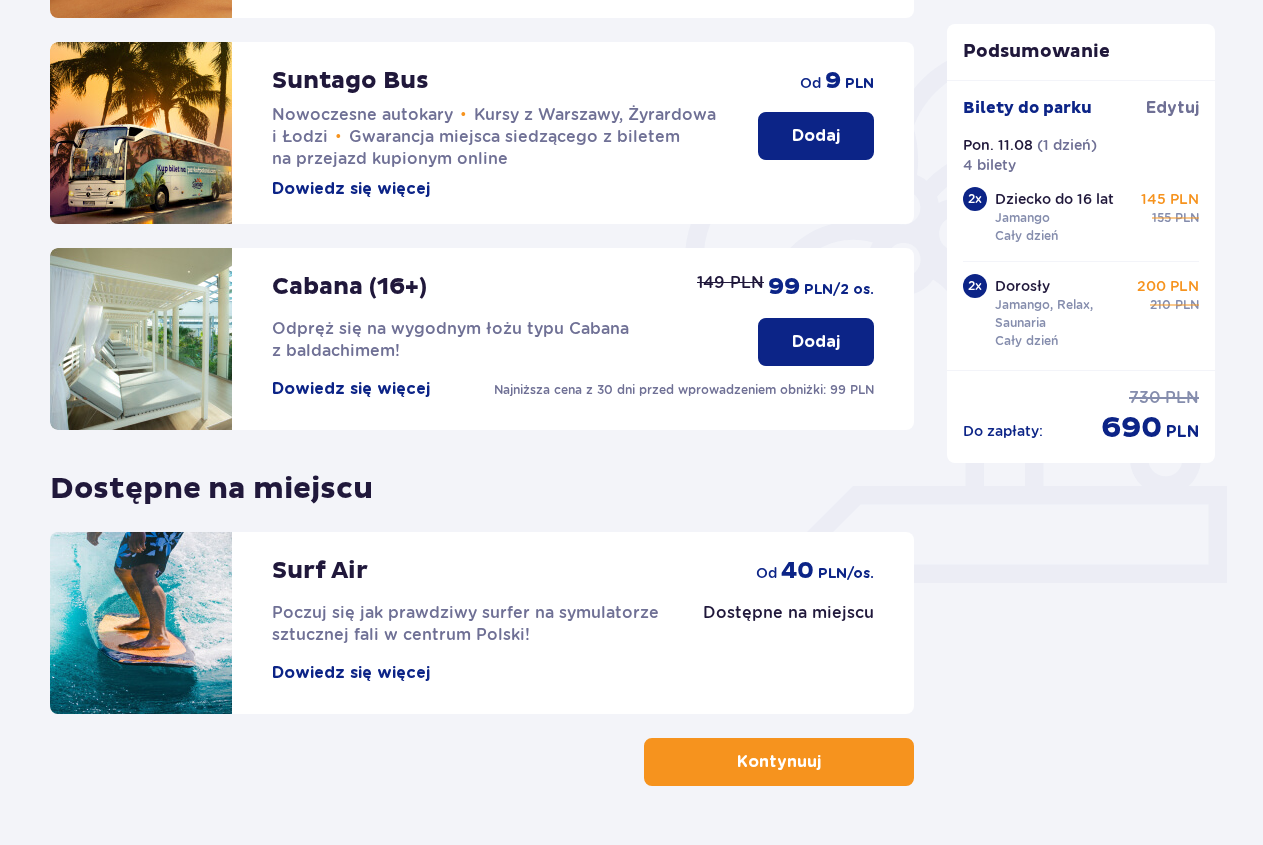 scroll, scrollTop: 510, scrollLeft: 0, axis: vertical 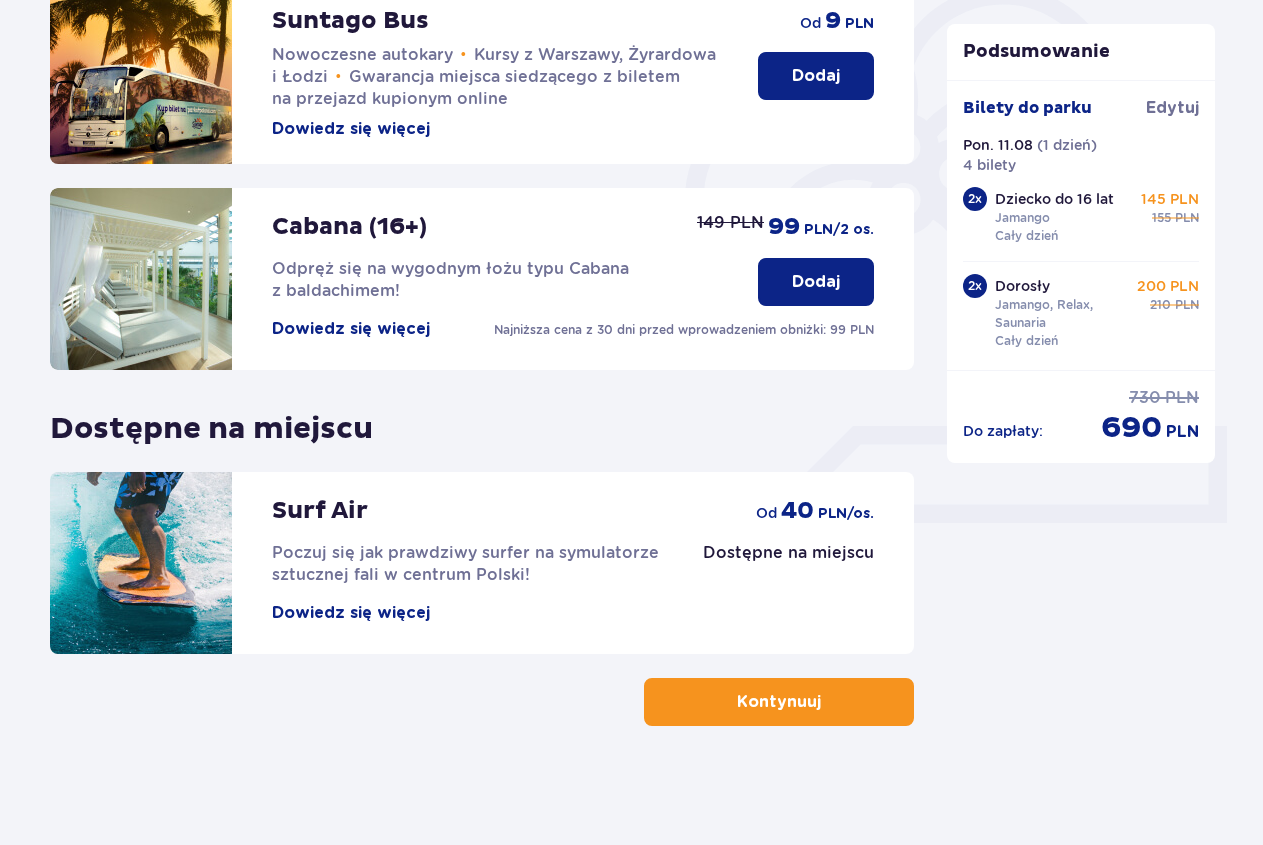 click on "Dodaj" at bounding box center [816, 282] 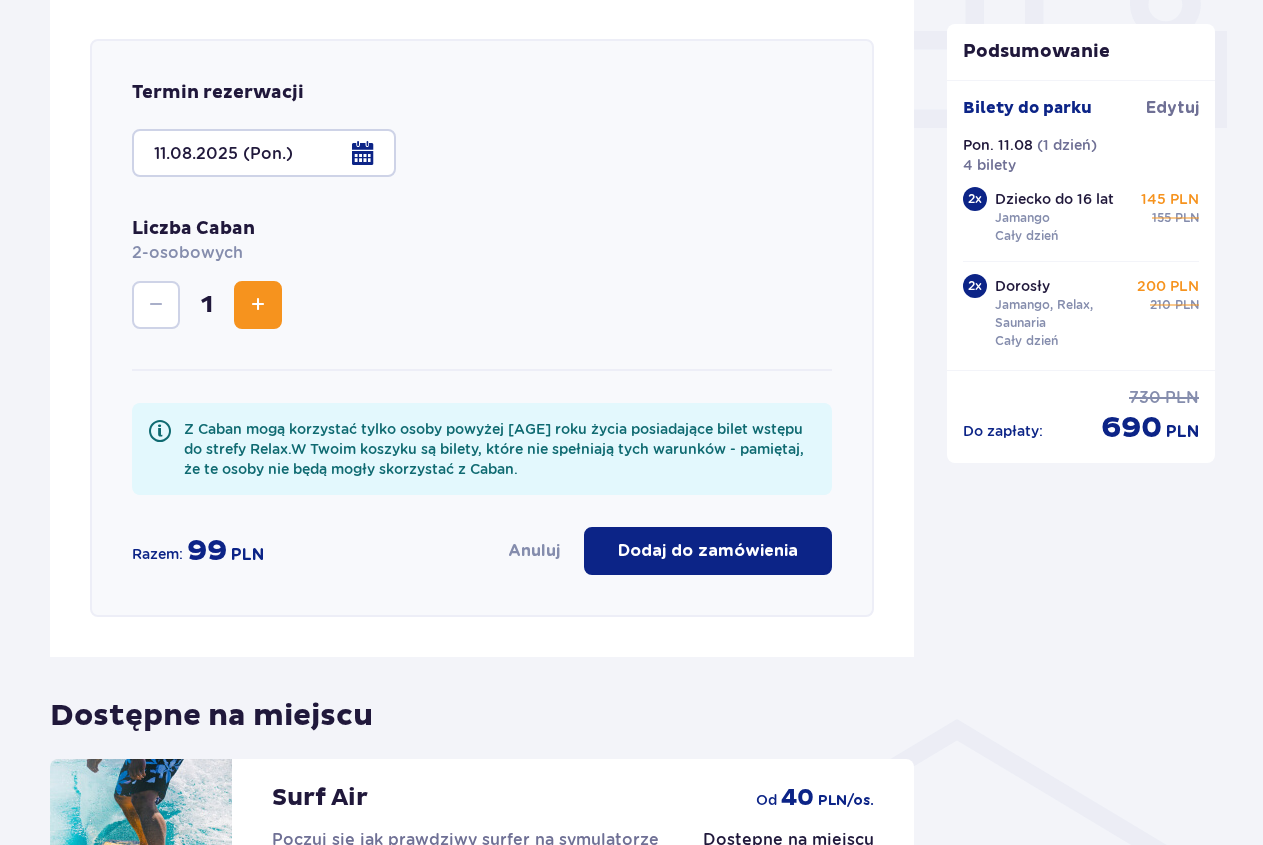 scroll, scrollTop: 920, scrollLeft: 0, axis: vertical 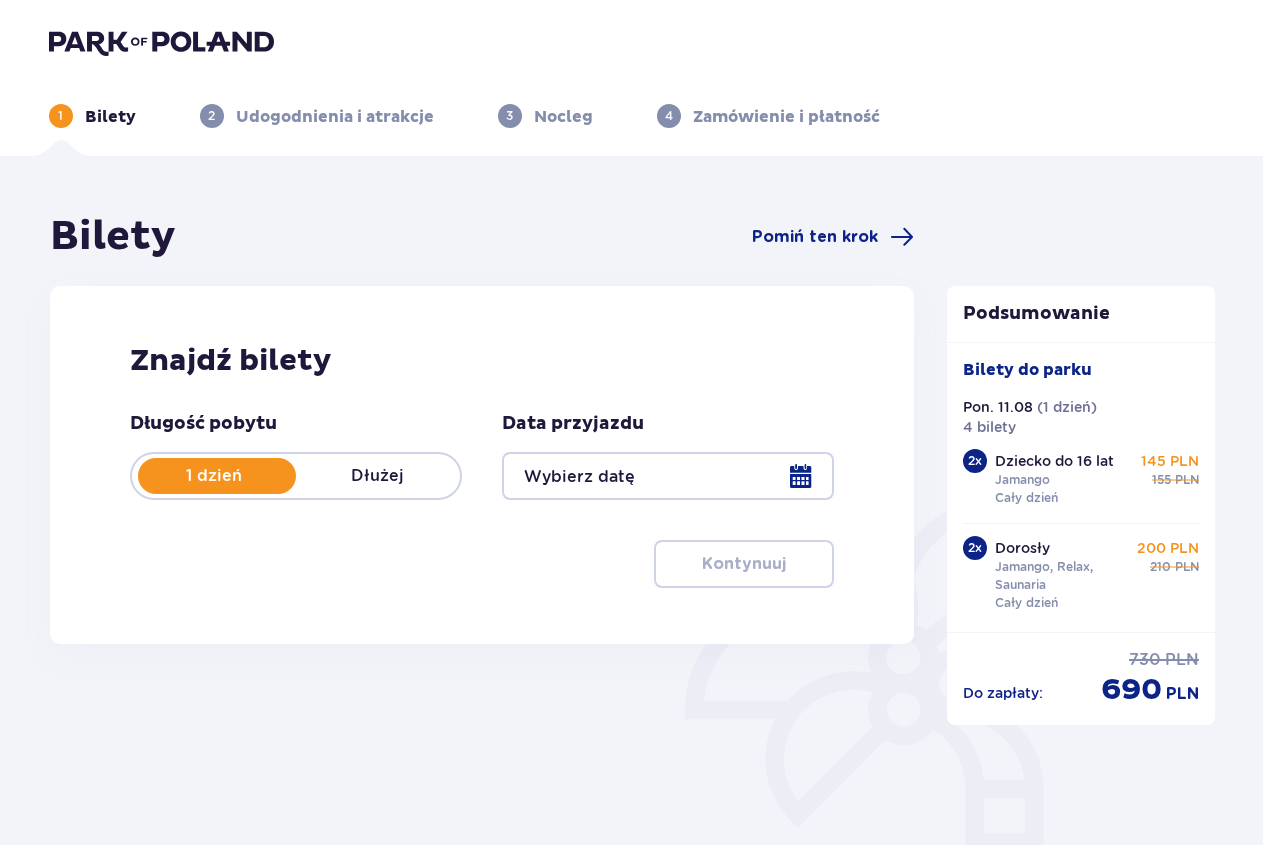 type on "11.08.25" 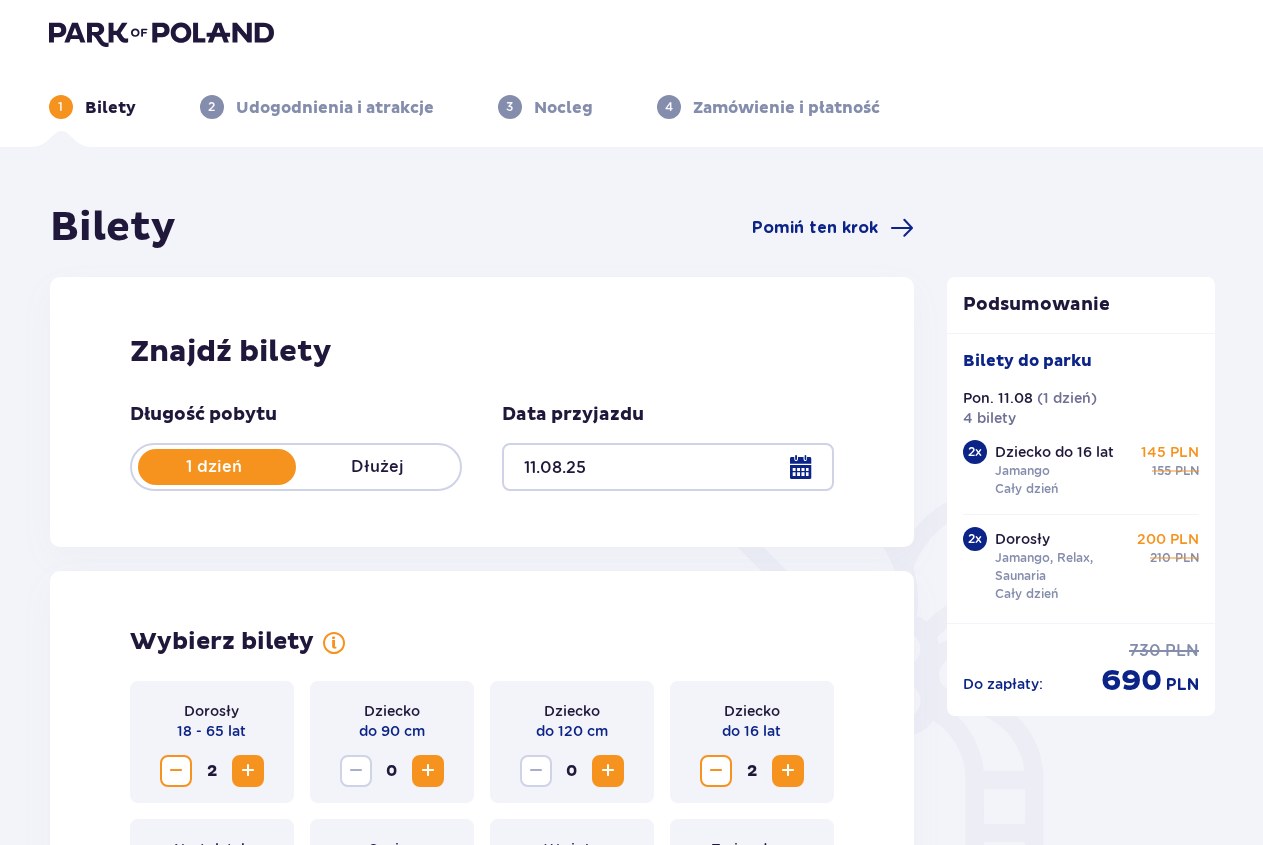 scroll, scrollTop: 0, scrollLeft: 0, axis: both 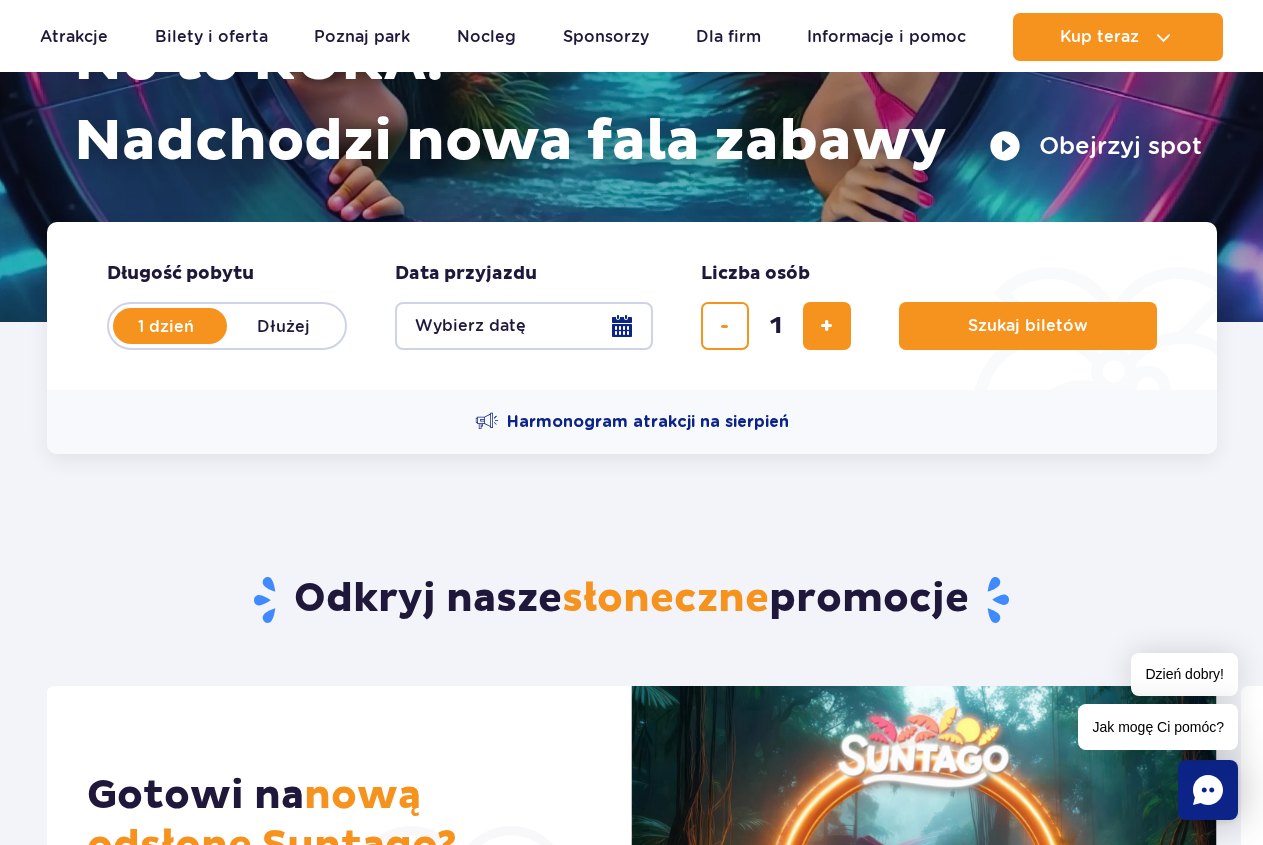 click on "Wybierz datę" at bounding box center (524, 326) 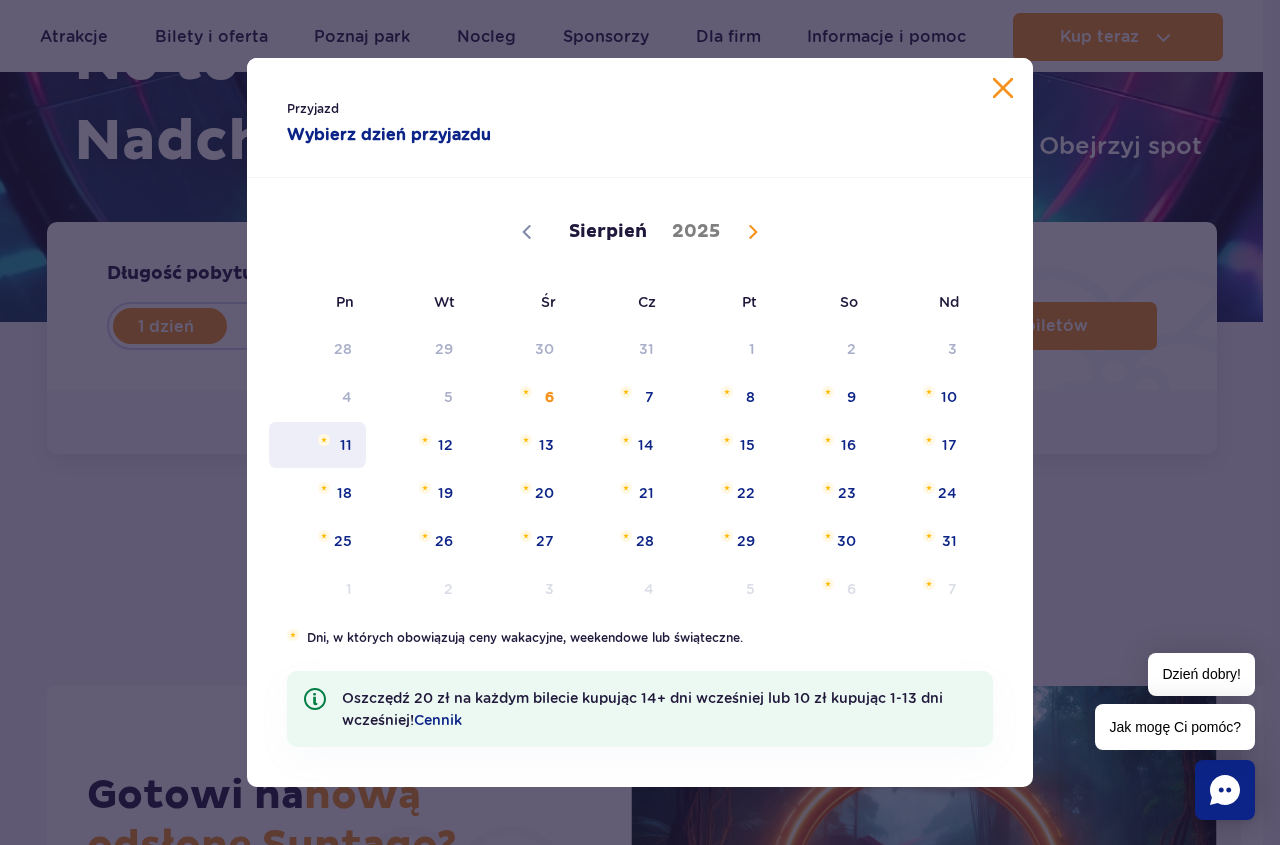 click on "11" at bounding box center [317, 445] 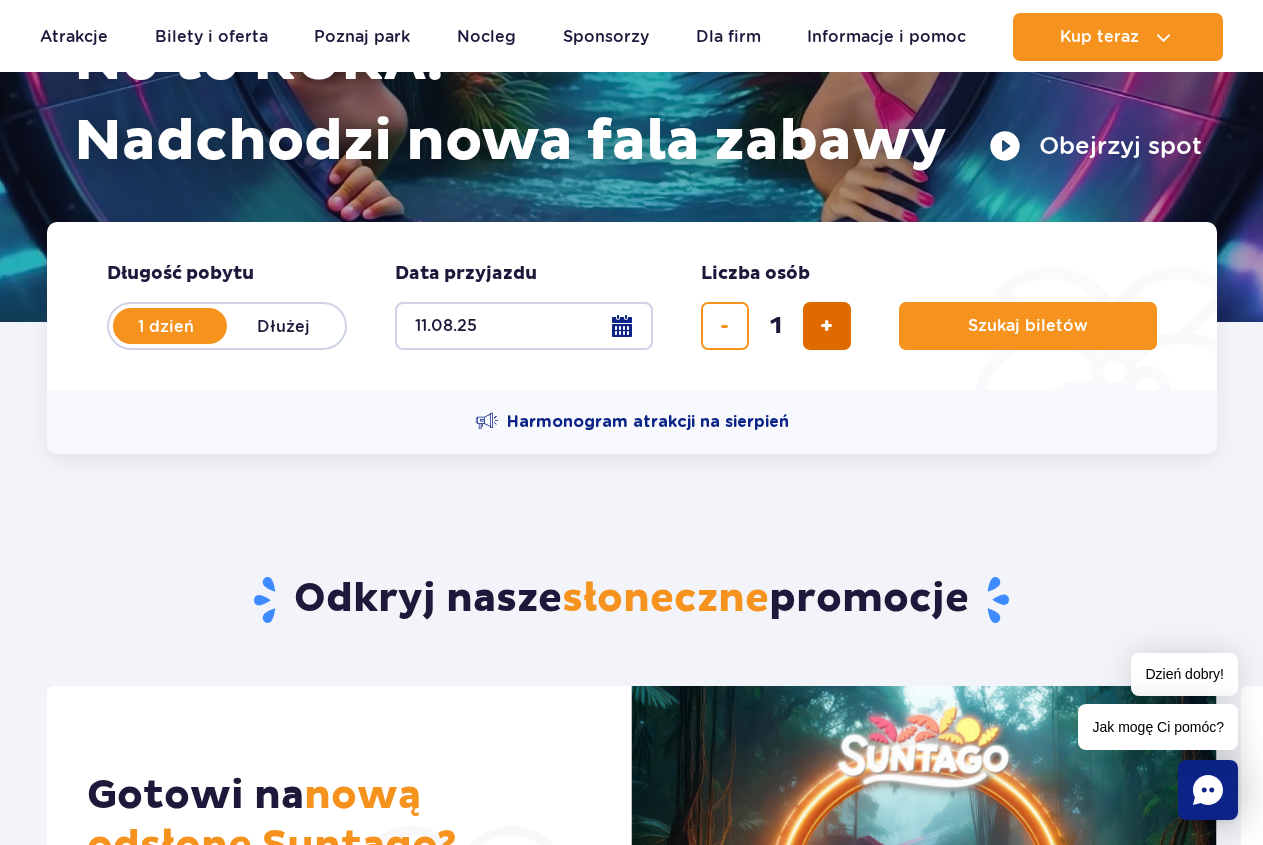 click at bounding box center (827, 326) 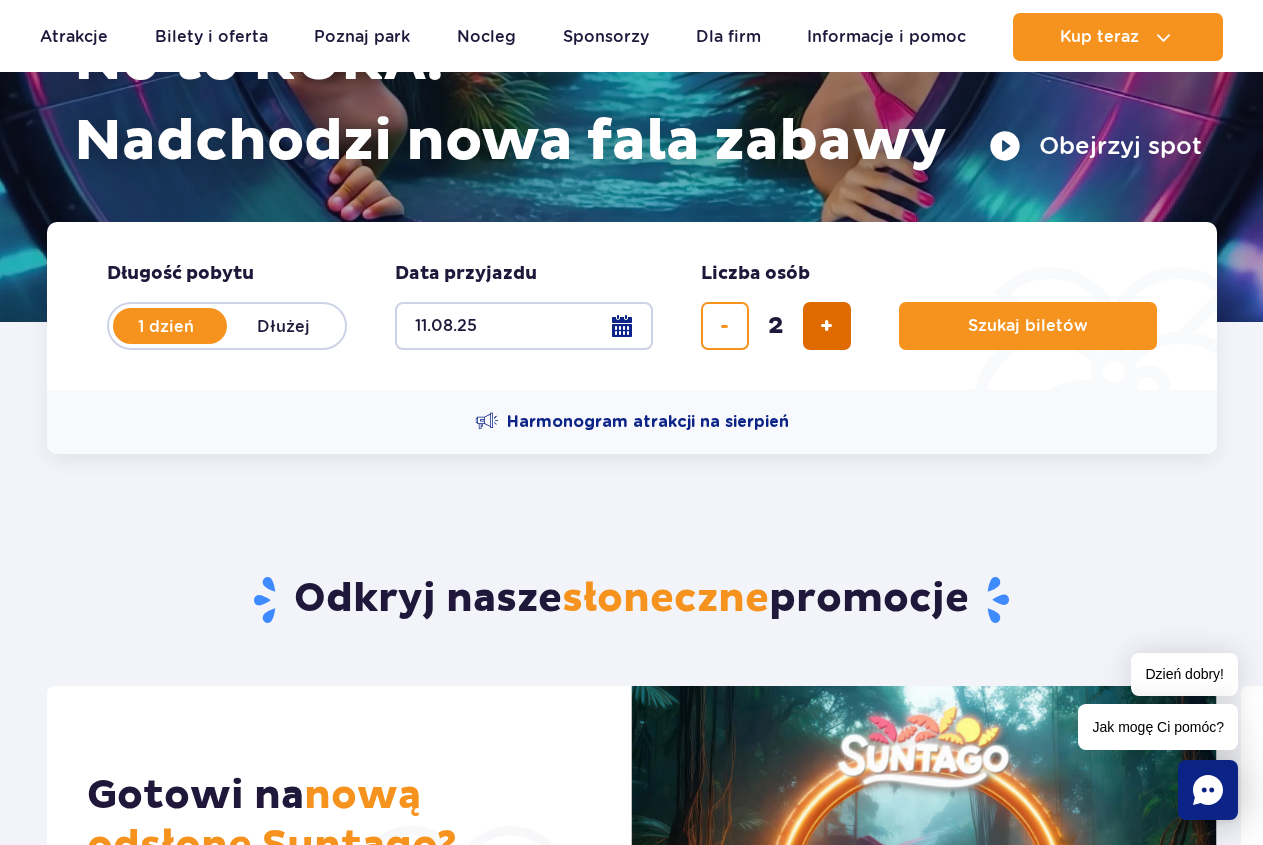 click at bounding box center [827, 326] 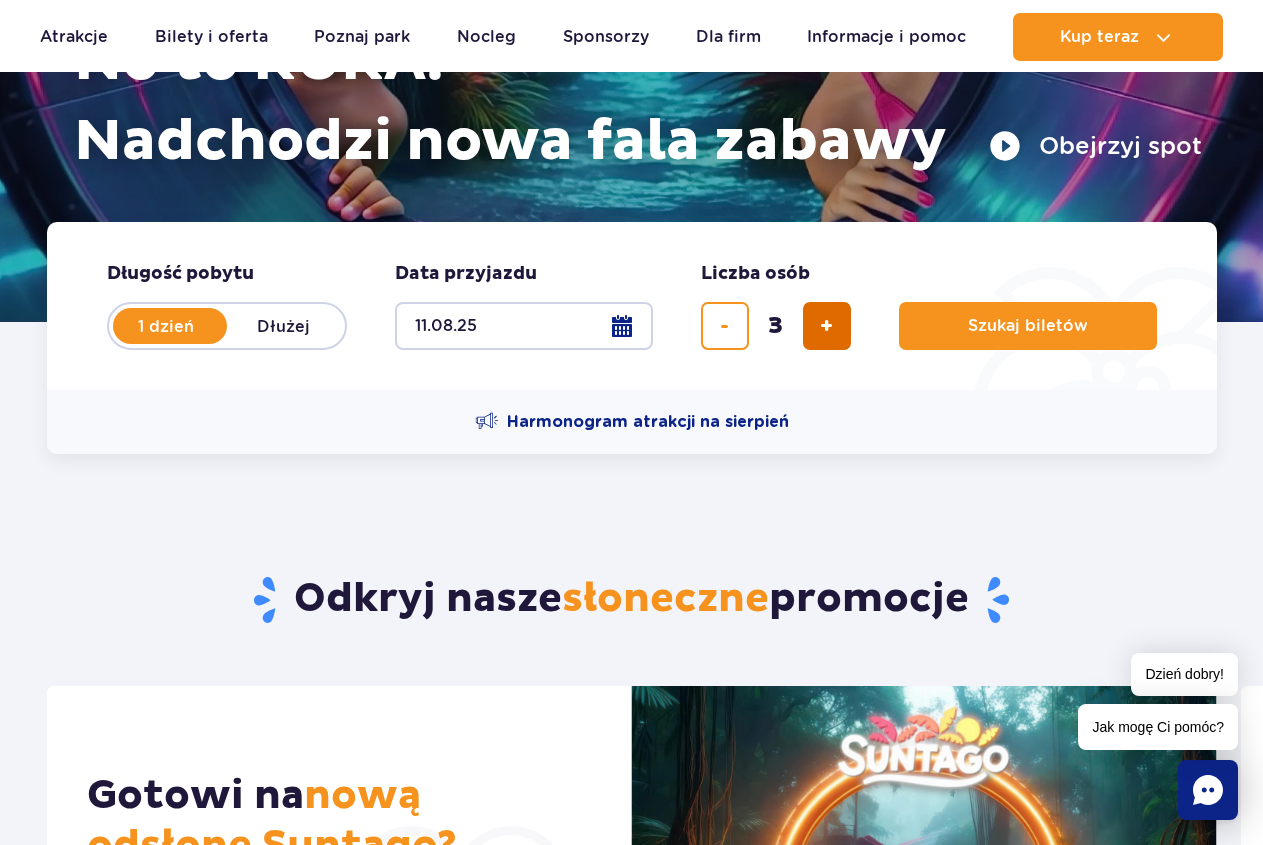 click at bounding box center (827, 326) 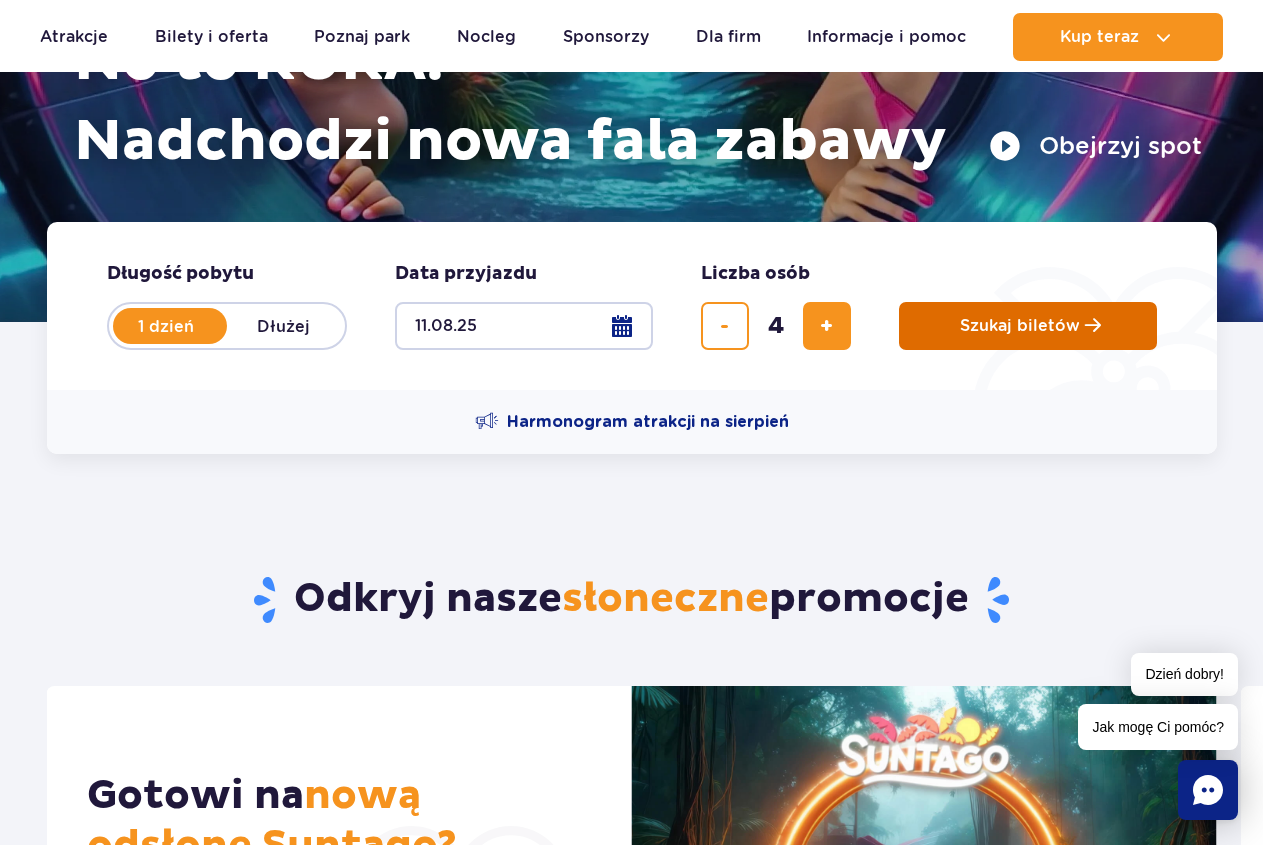 click on "Szukaj biletów" at bounding box center [1028, 326] 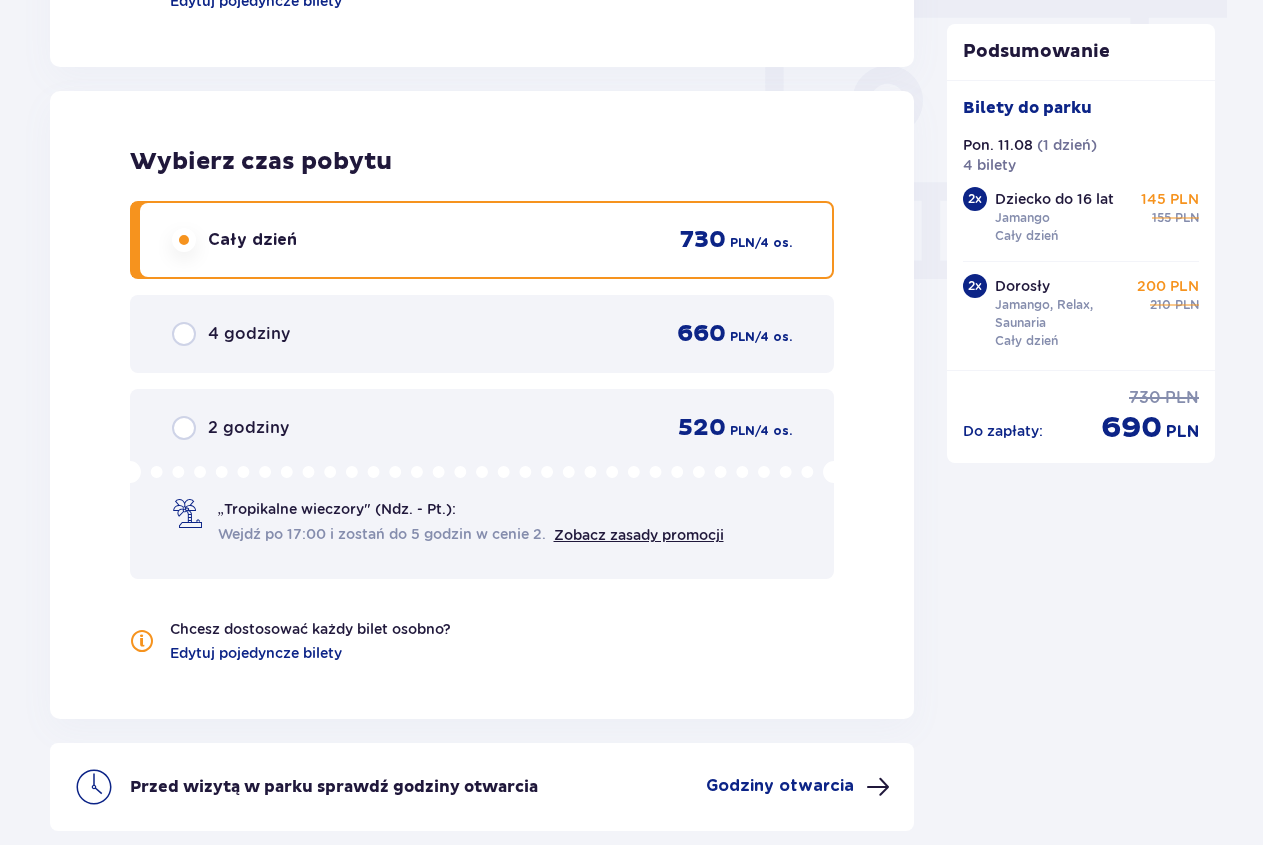 scroll, scrollTop: 1836, scrollLeft: 0, axis: vertical 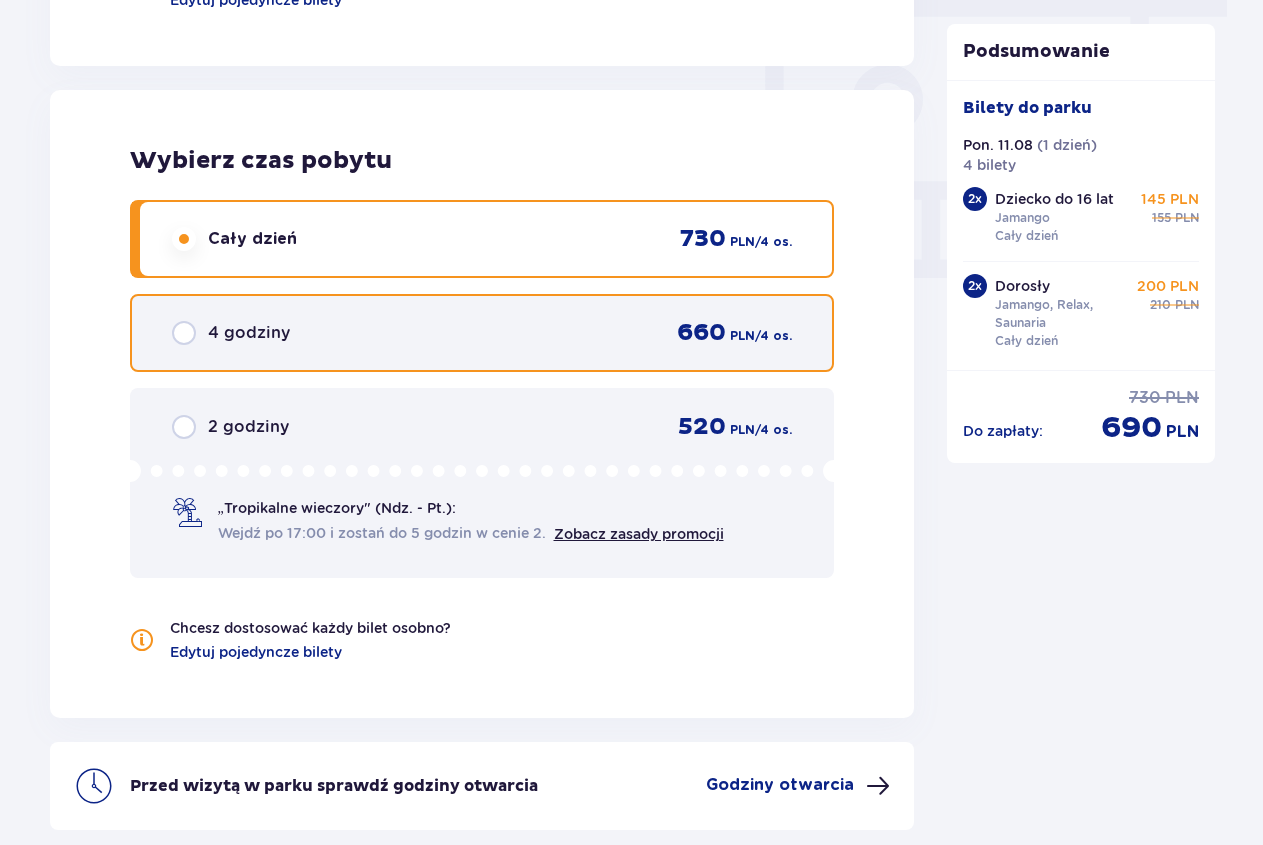 click at bounding box center [184, 333] 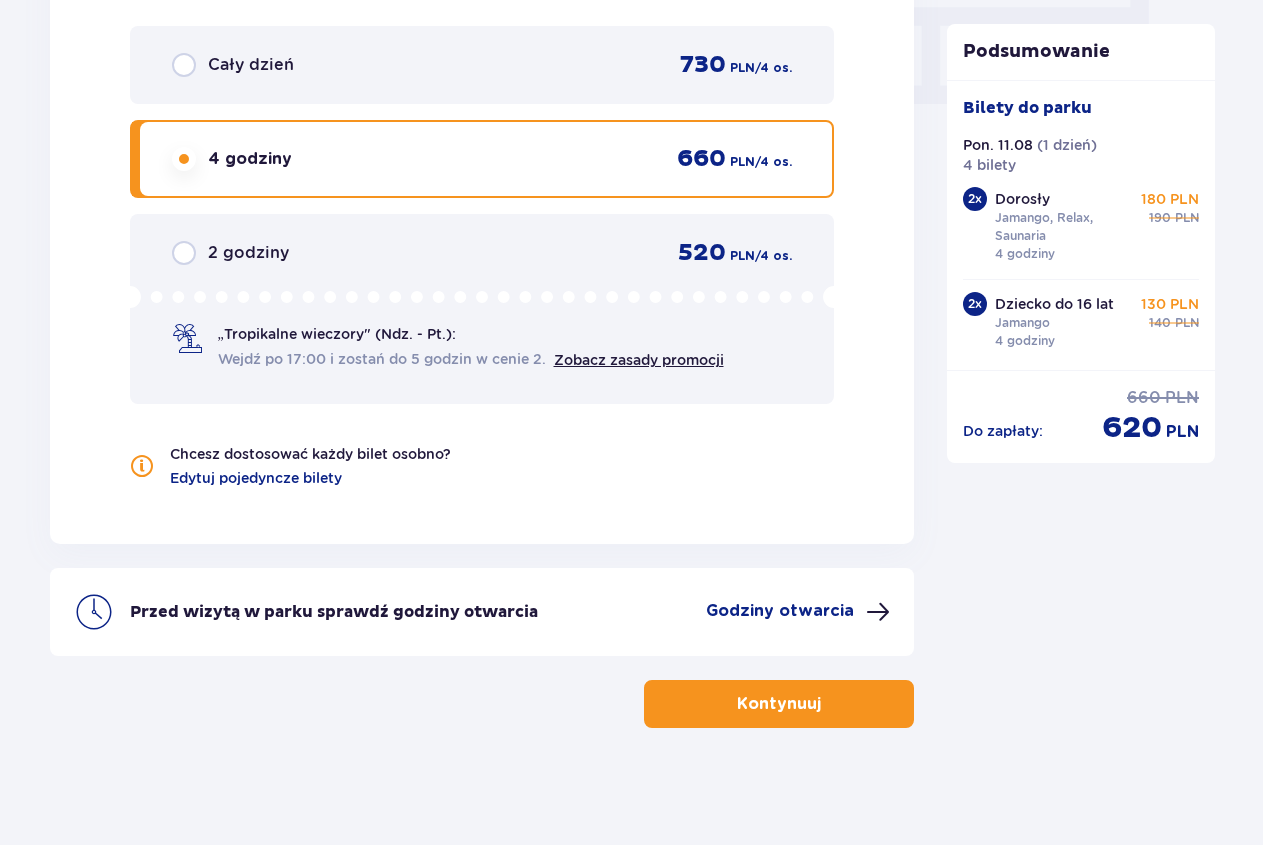 scroll, scrollTop: 2013, scrollLeft: 0, axis: vertical 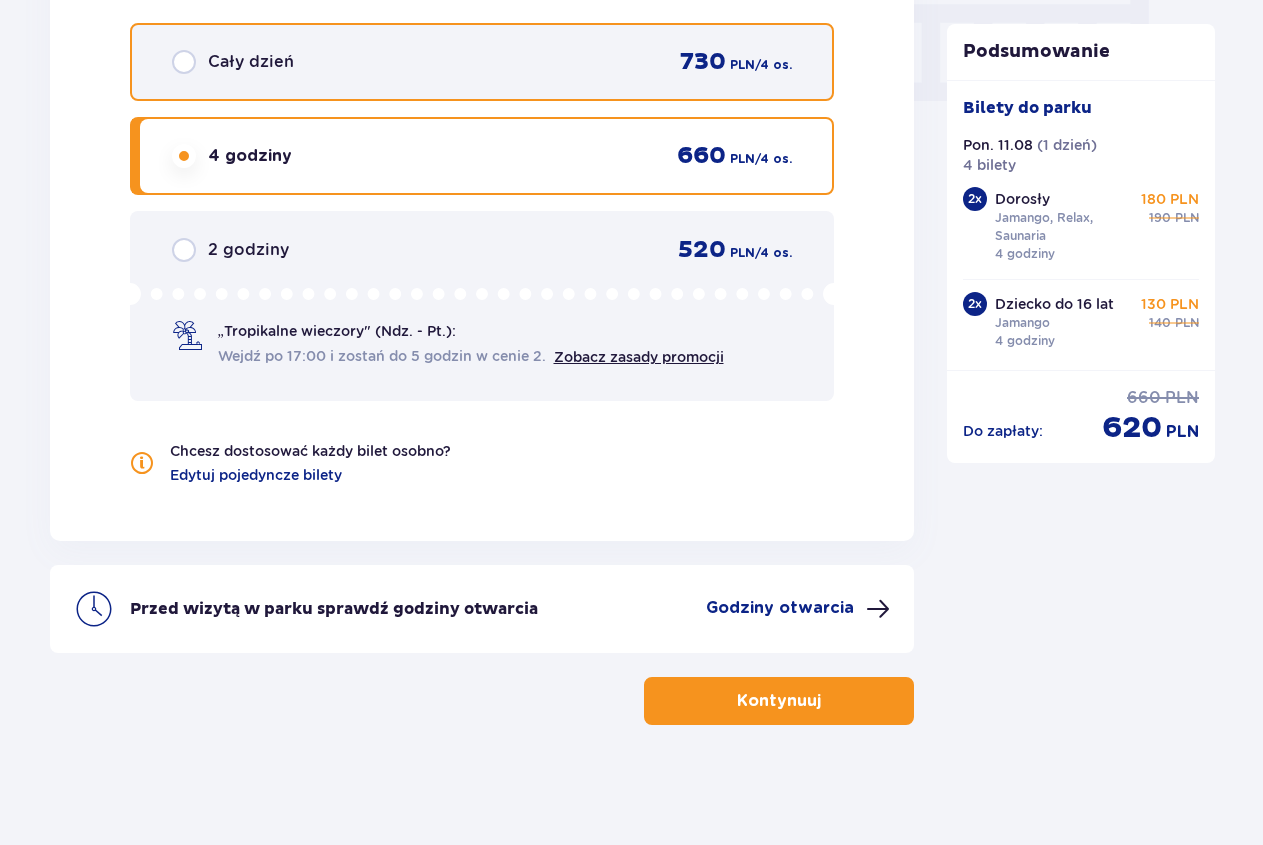 click at bounding box center (184, 62) 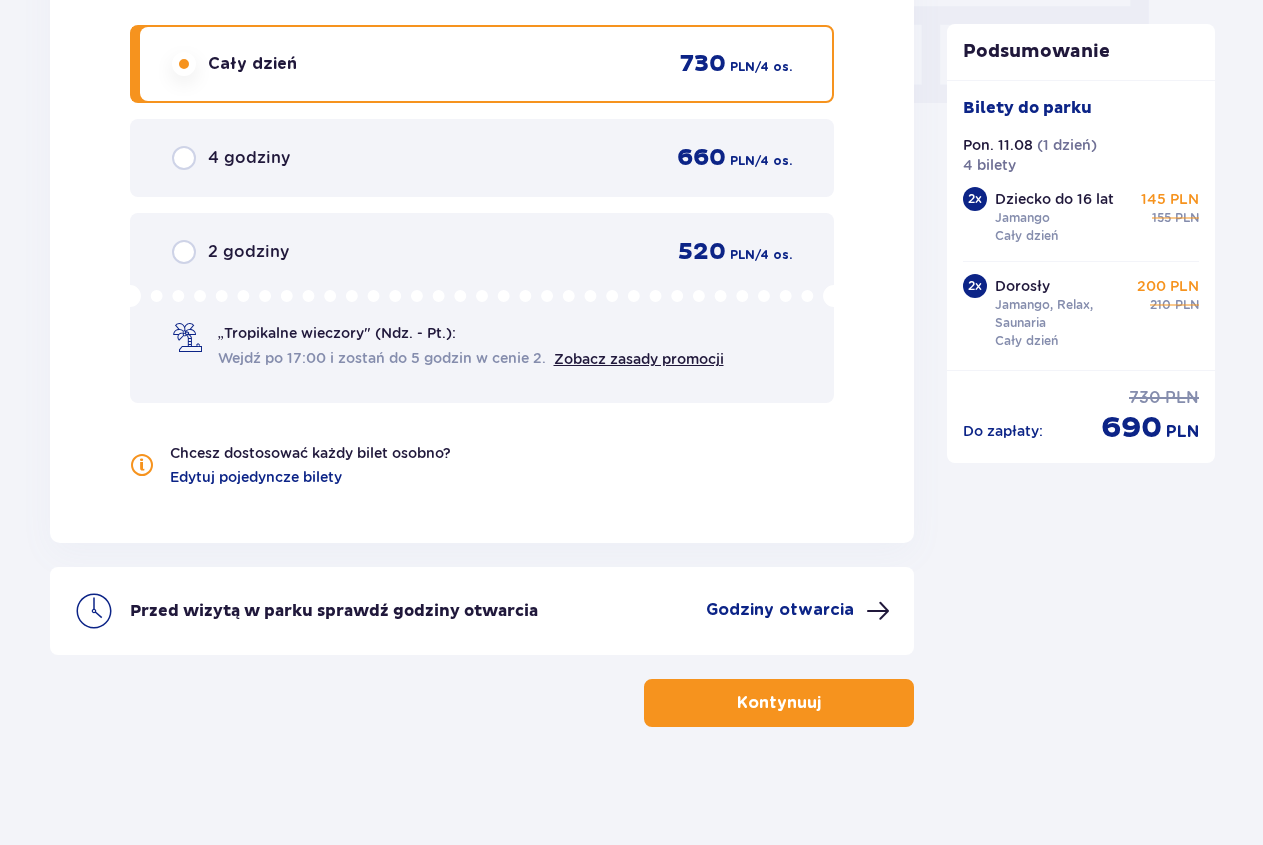 scroll, scrollTop: 2013, scrollLeft: 0, axis: vertical 